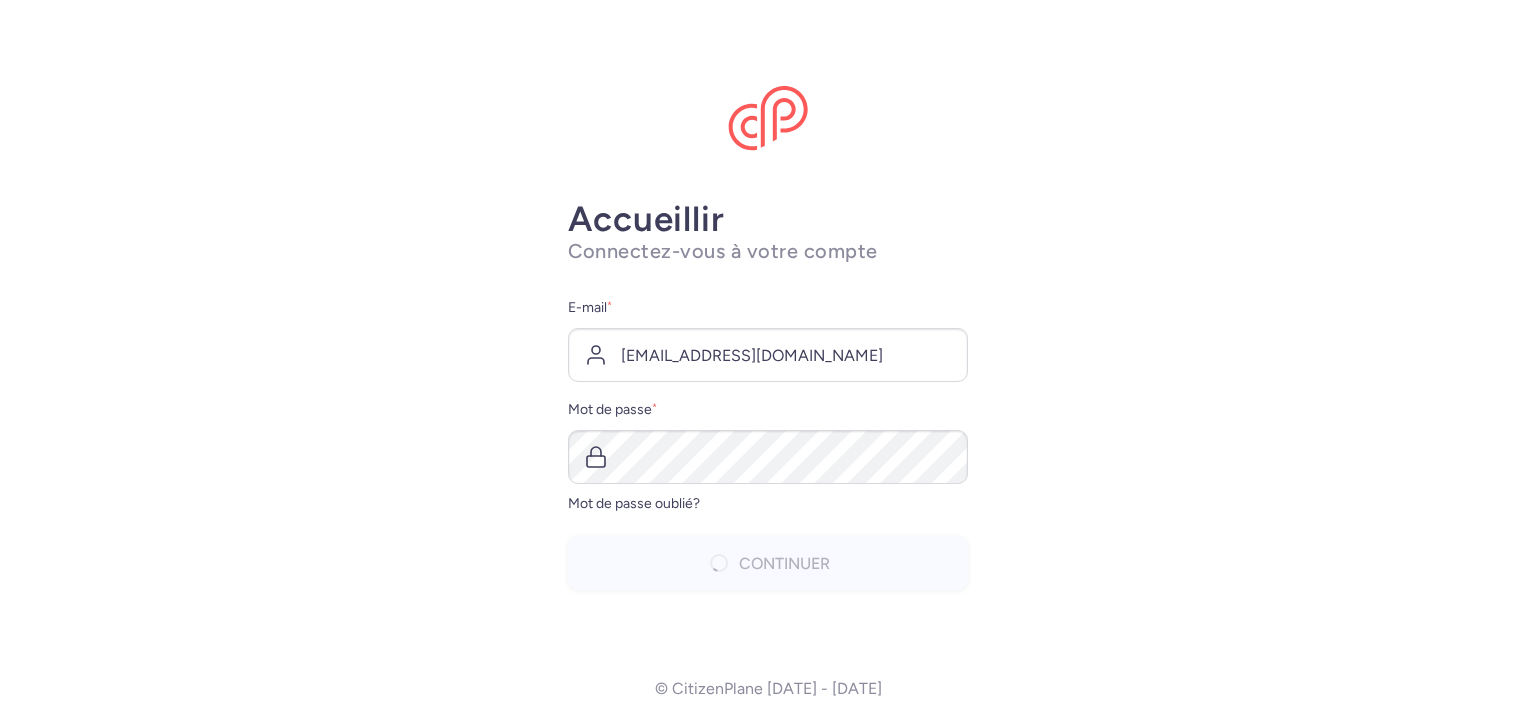scroll, scrollTop: 0, scrollLeft: 0, axis: both 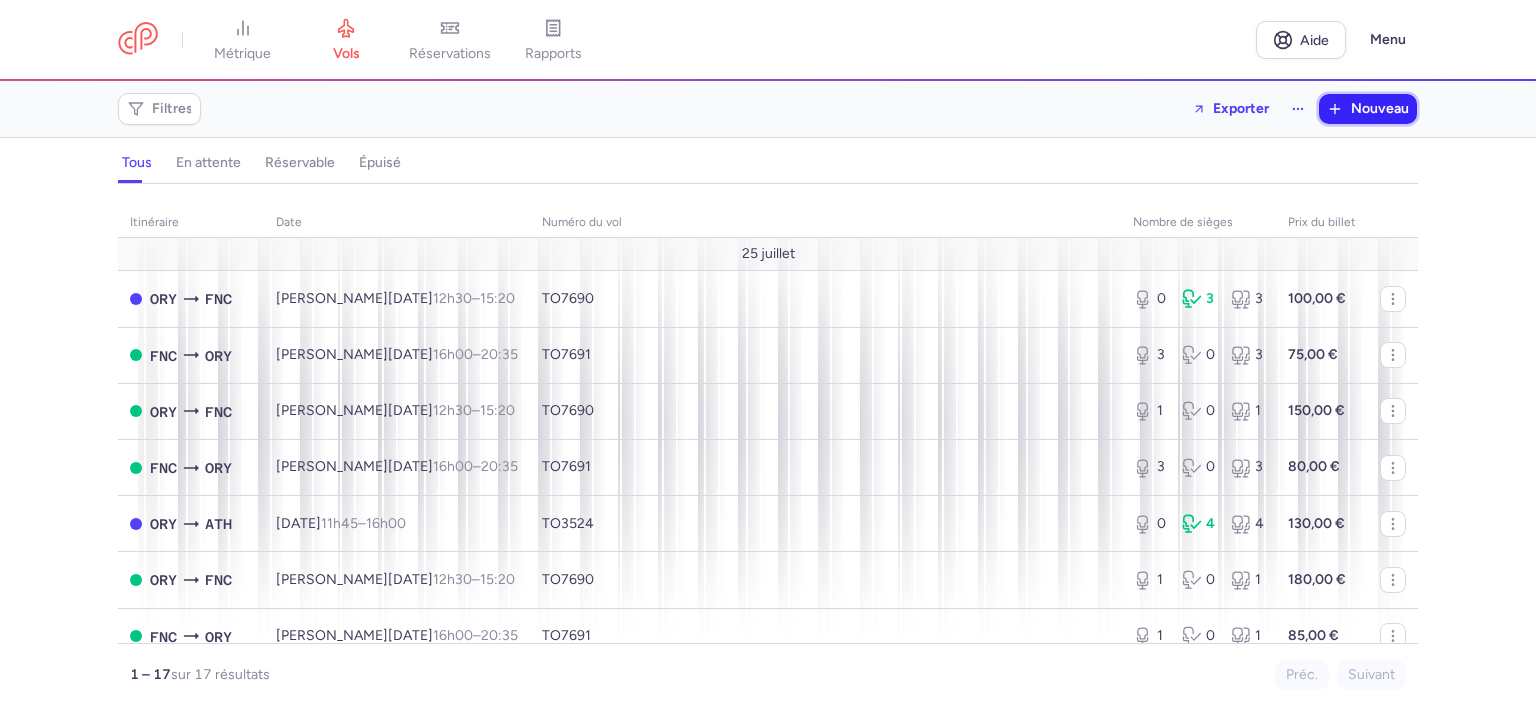click on "Nouveau" at bounding box center [1380, 108] 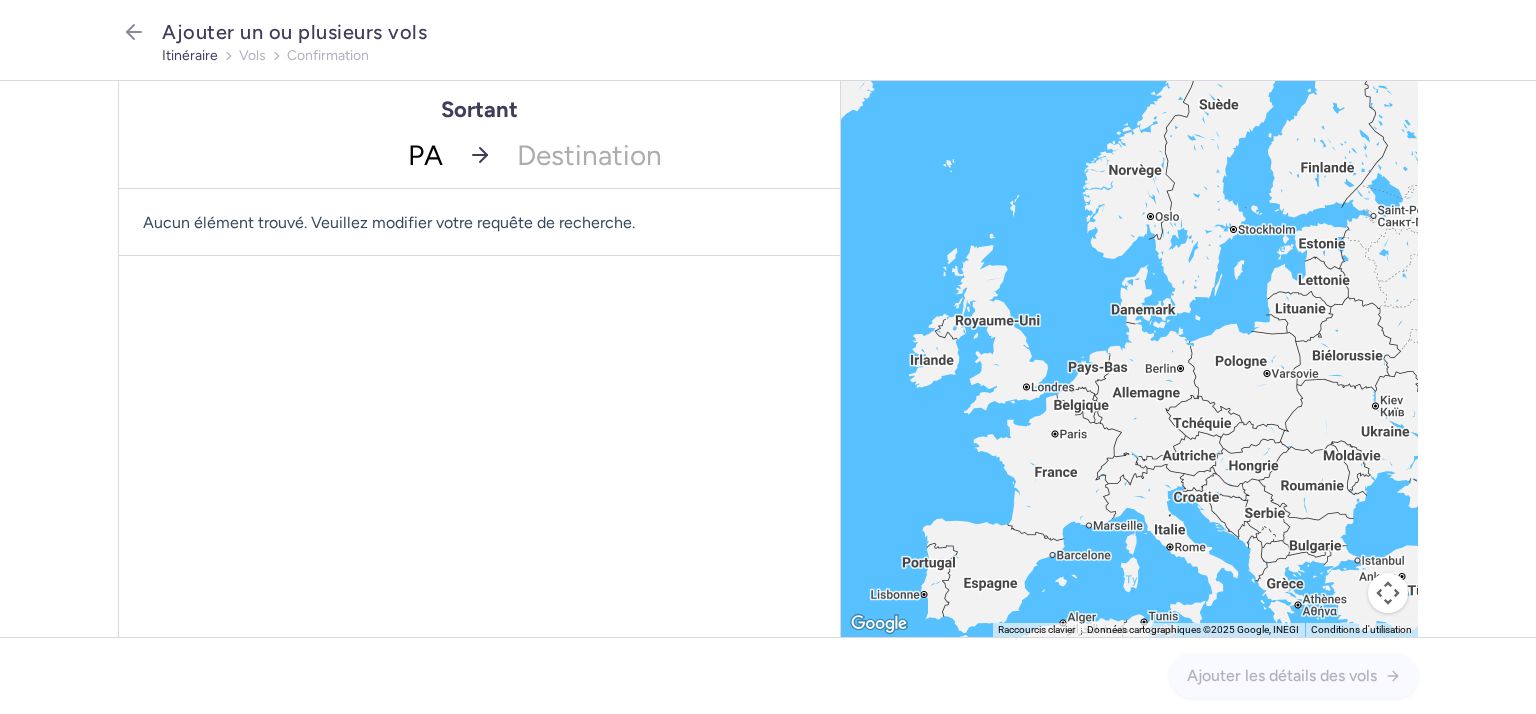 type on "PAR" 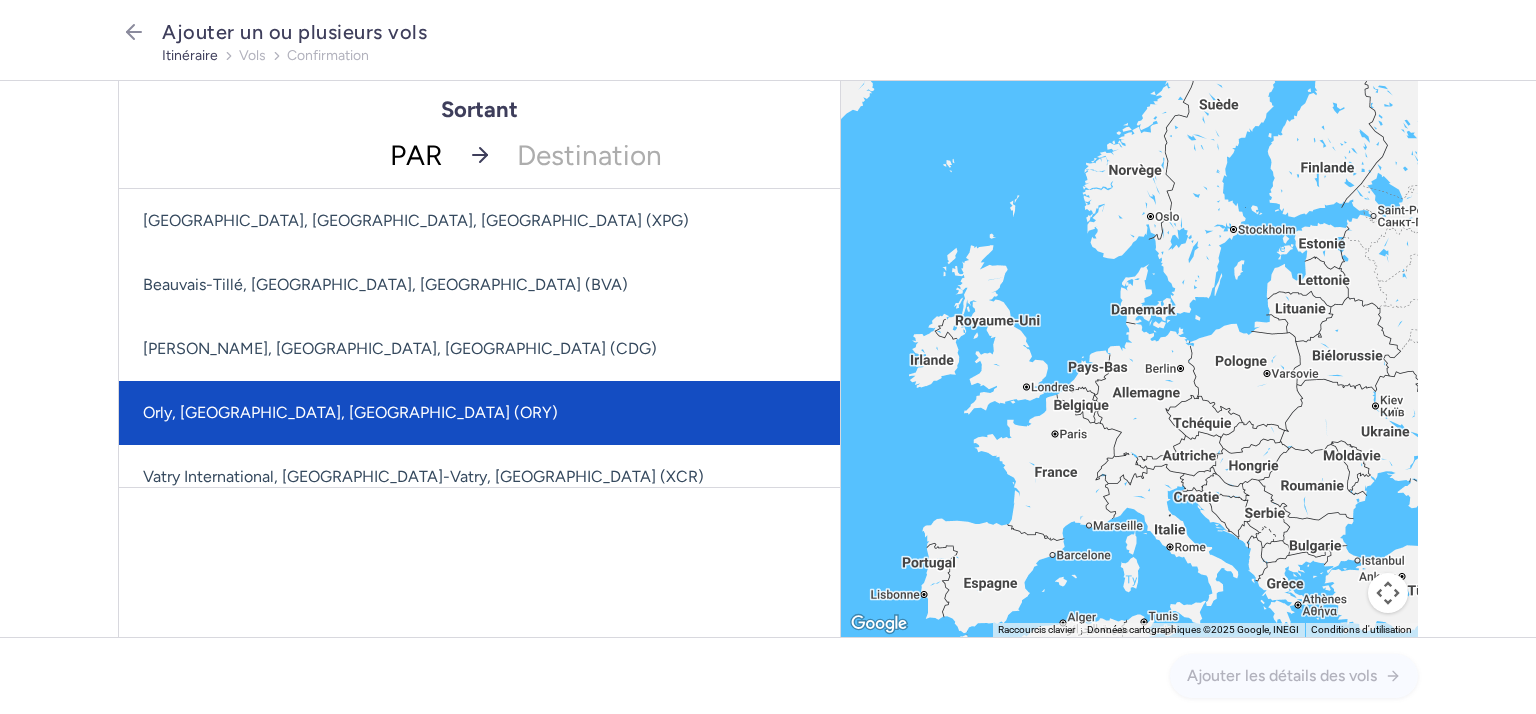 click on "Orly, [GEOGRAPHIC_DATA], [GEOGRAPHIC_DATA] (ORY)" at bounding box center (350, 412) 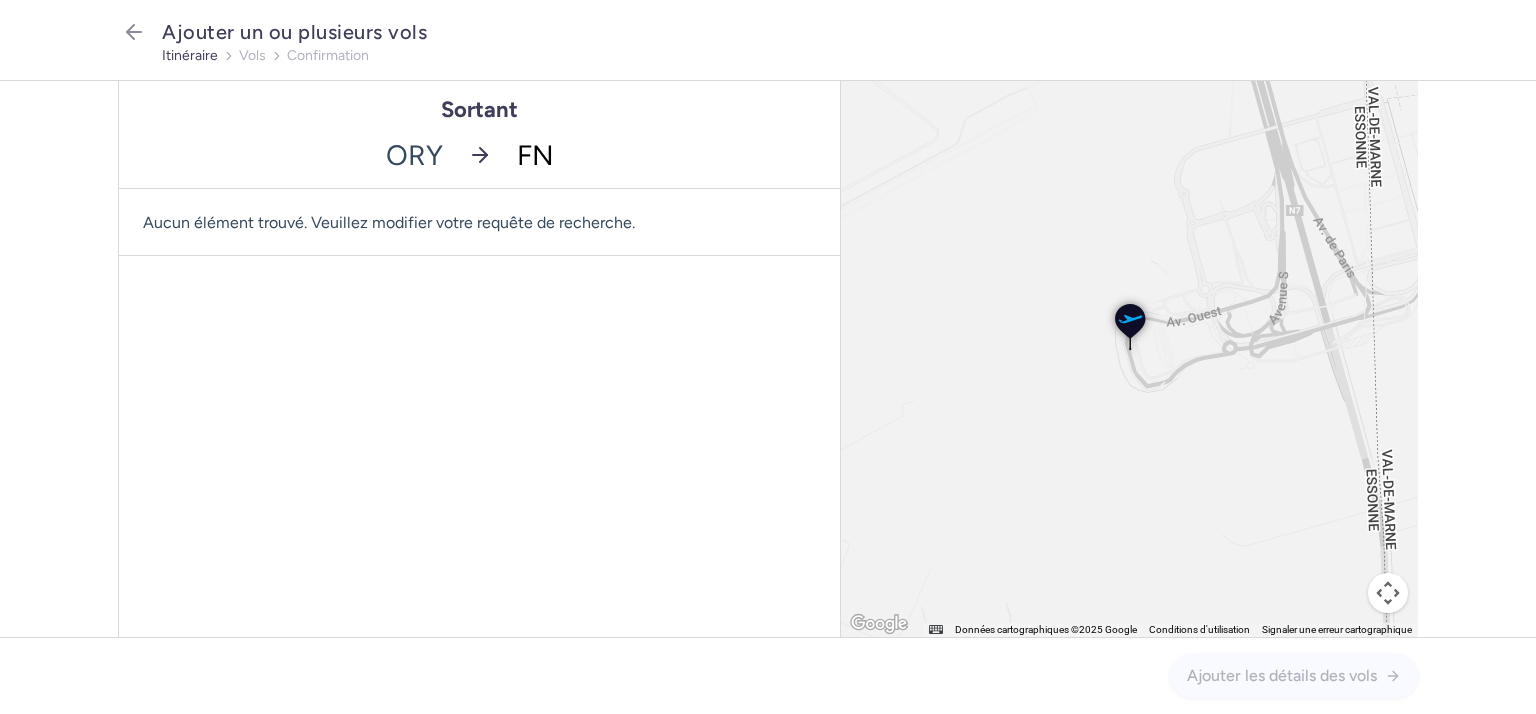 type on "FNC" 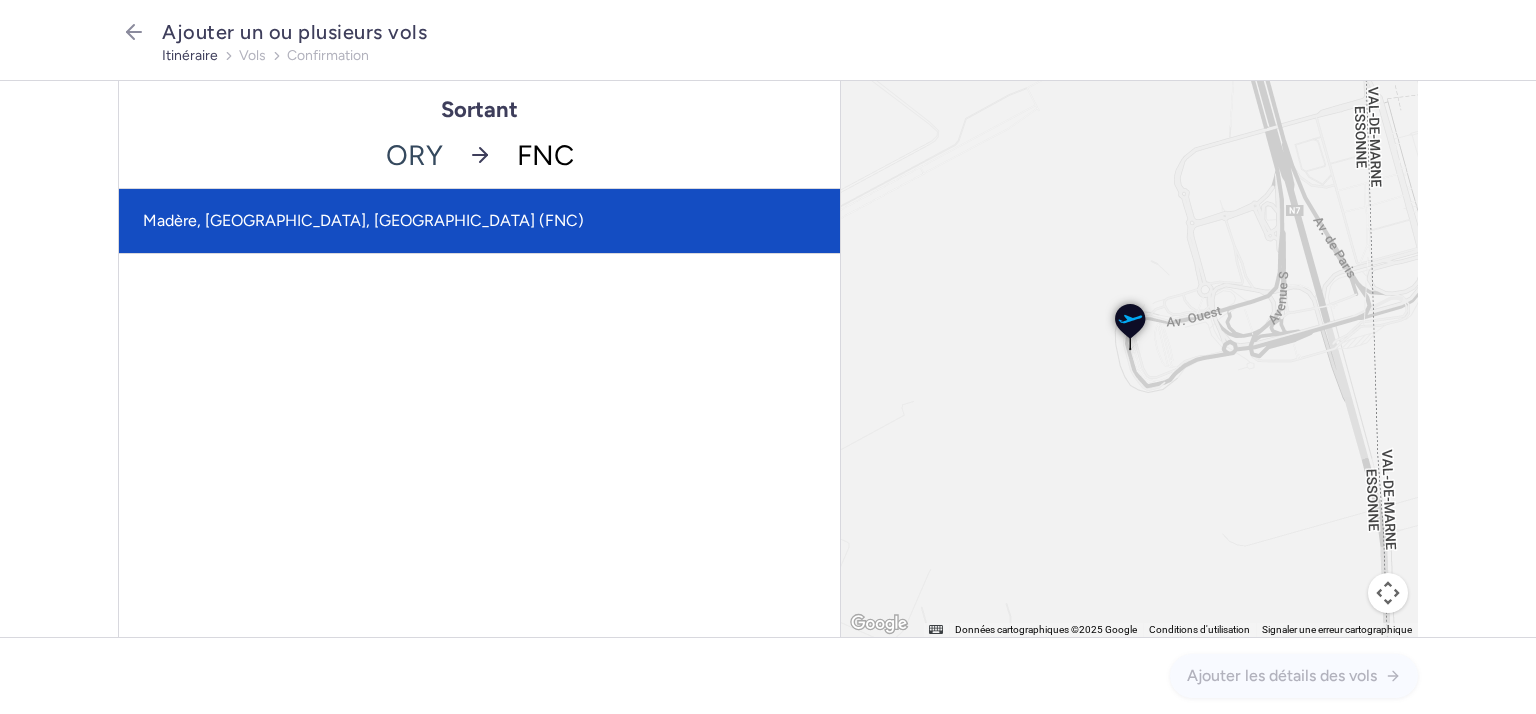 click on "Madère, [GEOGRAPHIC_DATA], [GEOGRAPHIC_DATA] (FNC)" at bounding box center (363, 220) 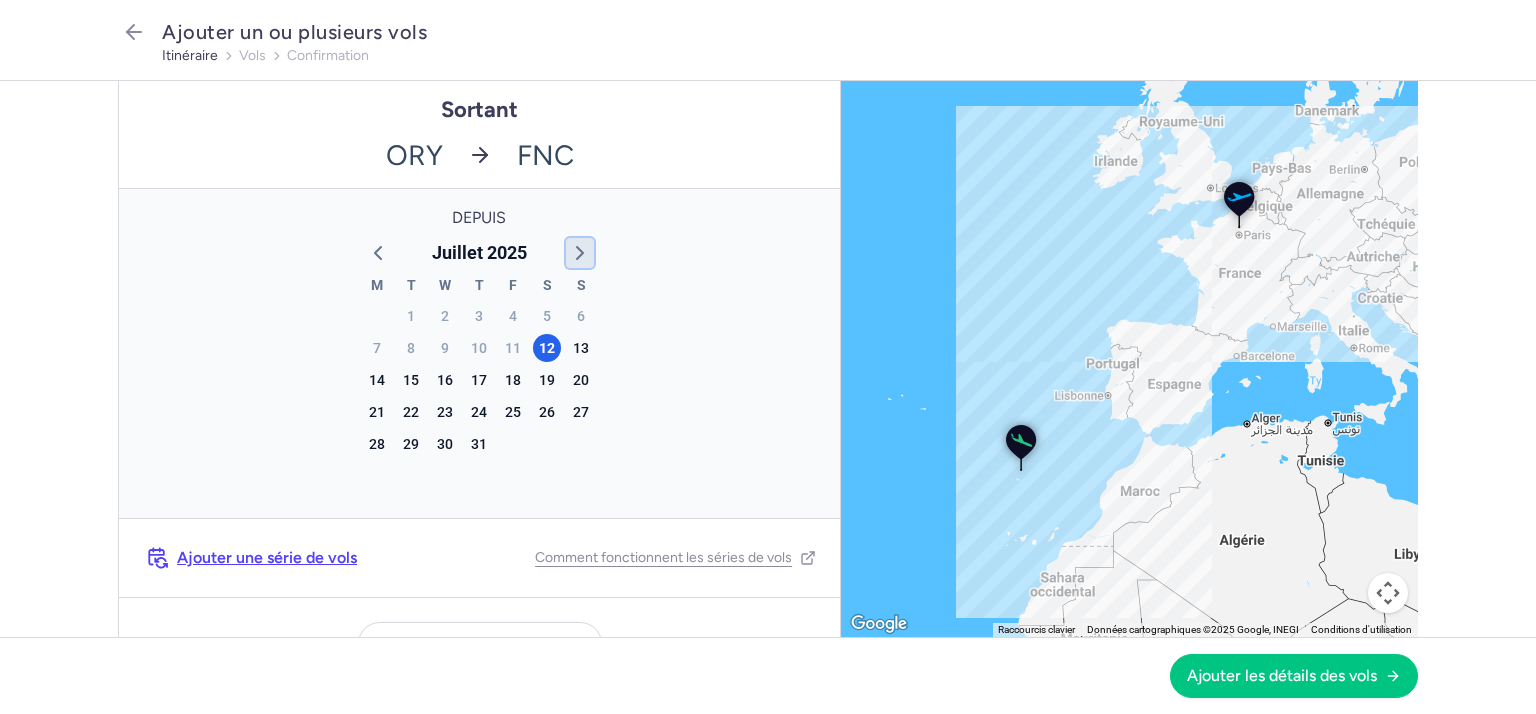 click 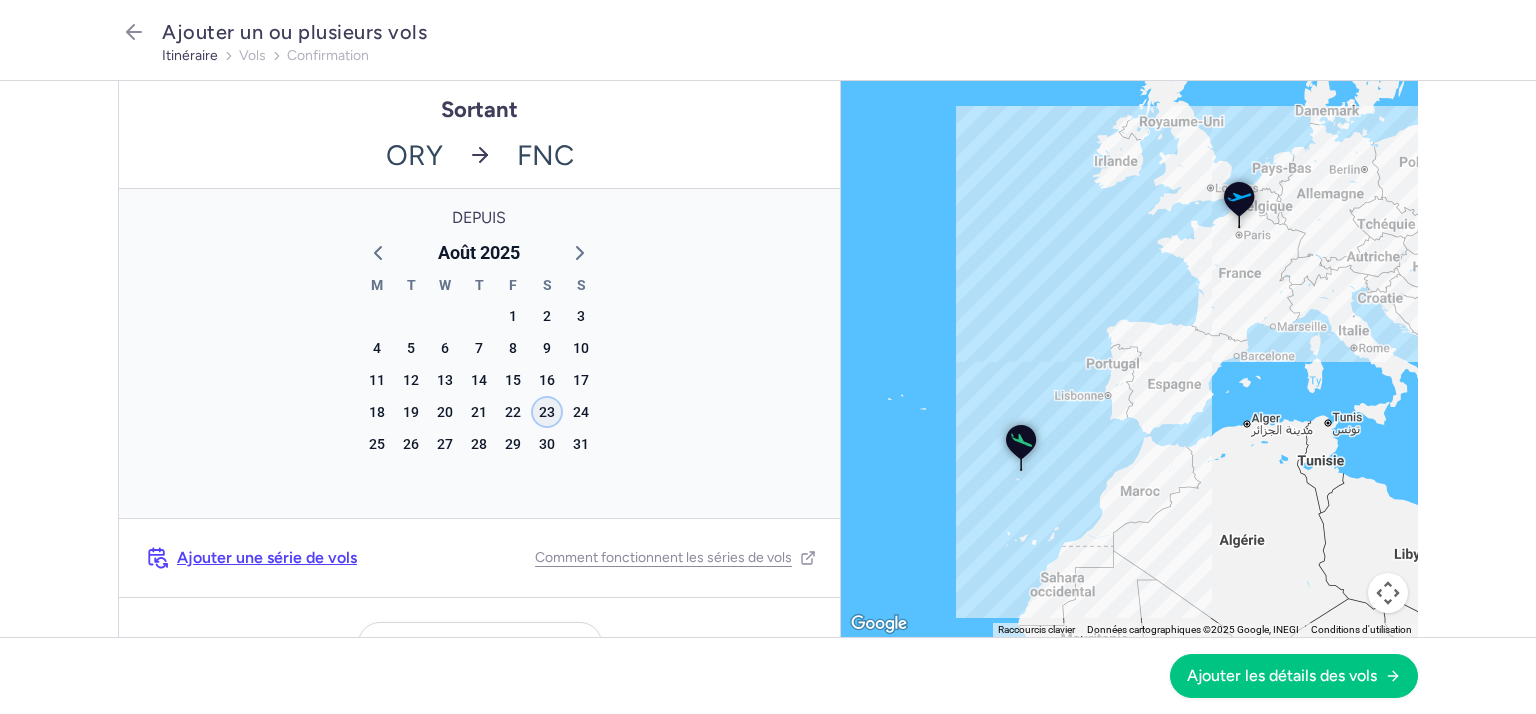 click on "23" at bounding box center (547, 412) 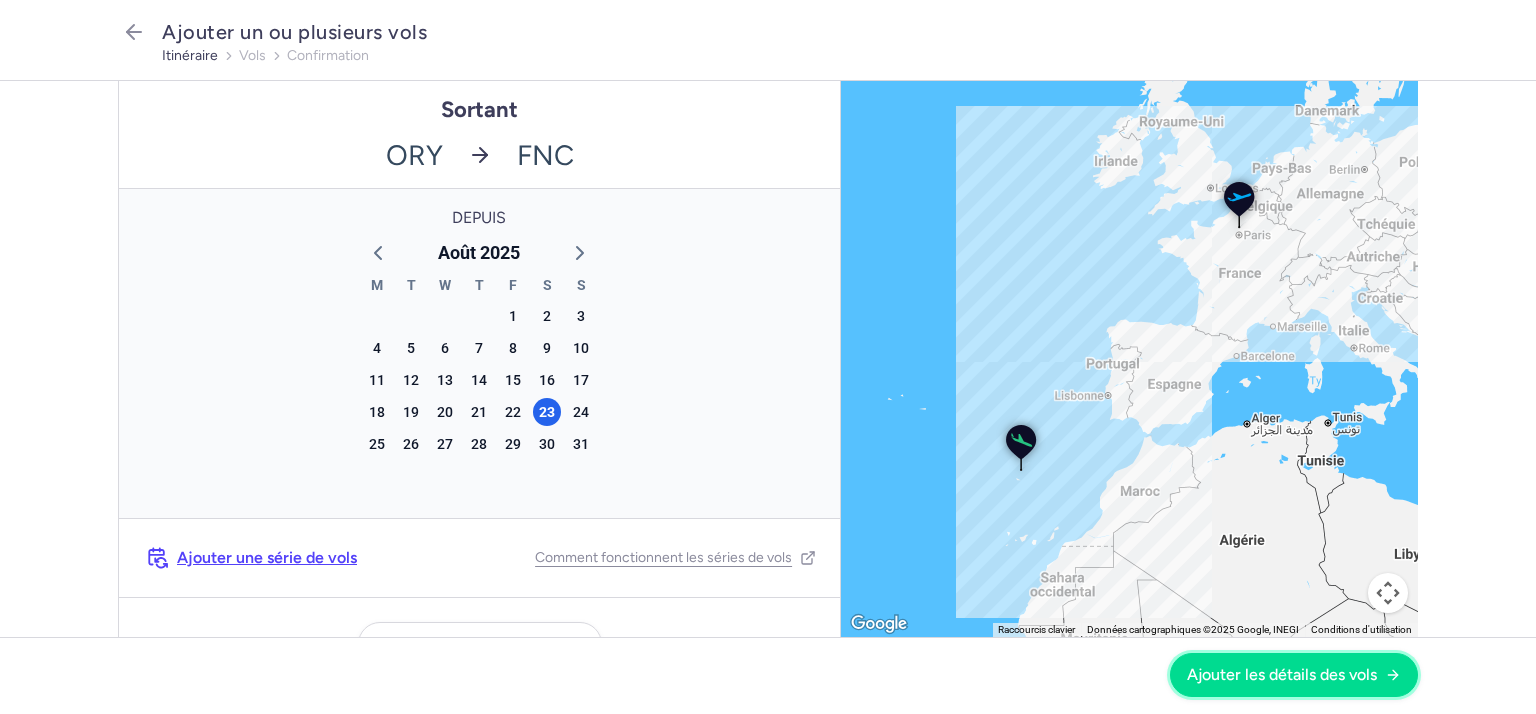 click on "Ajouter les détails des vols" at bounding box center (1282, 674) 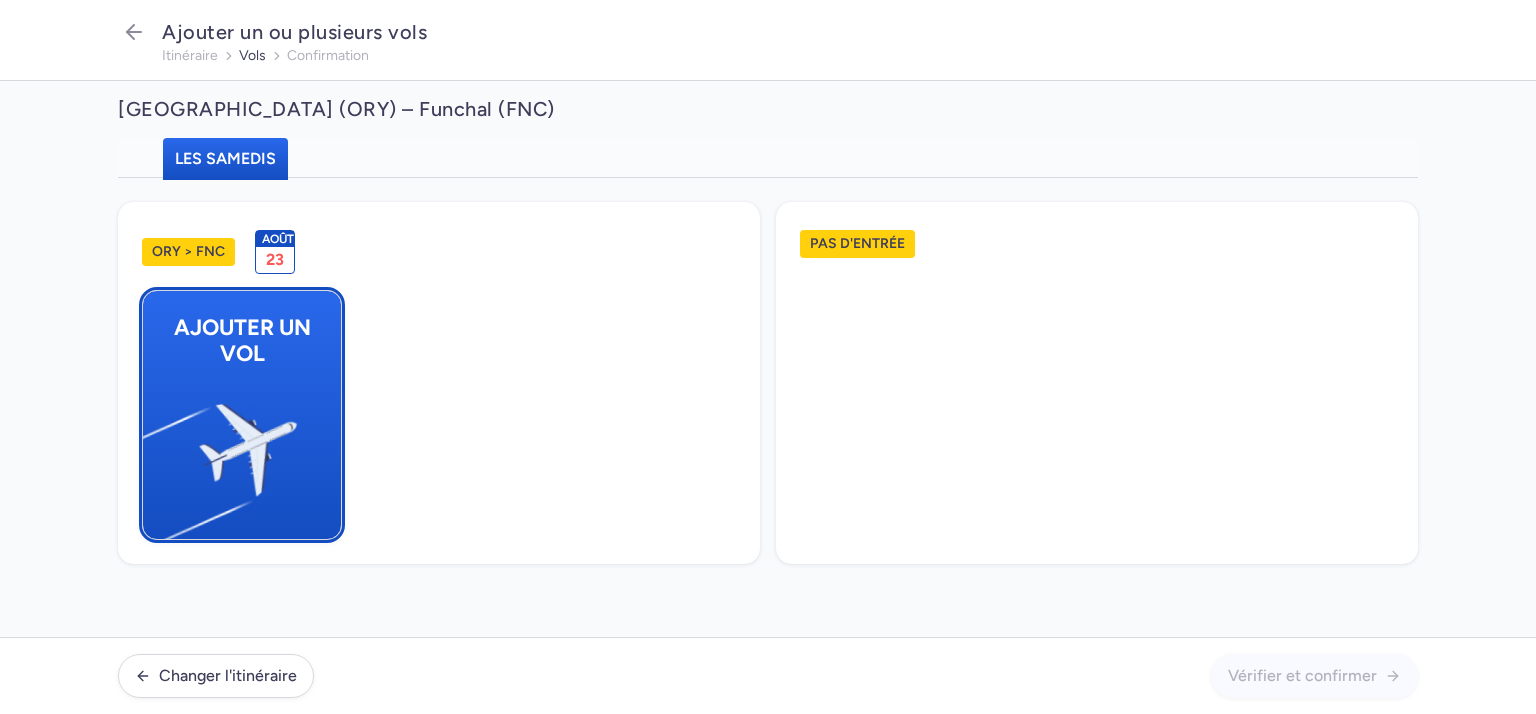 click at bounding box center [152, 461] 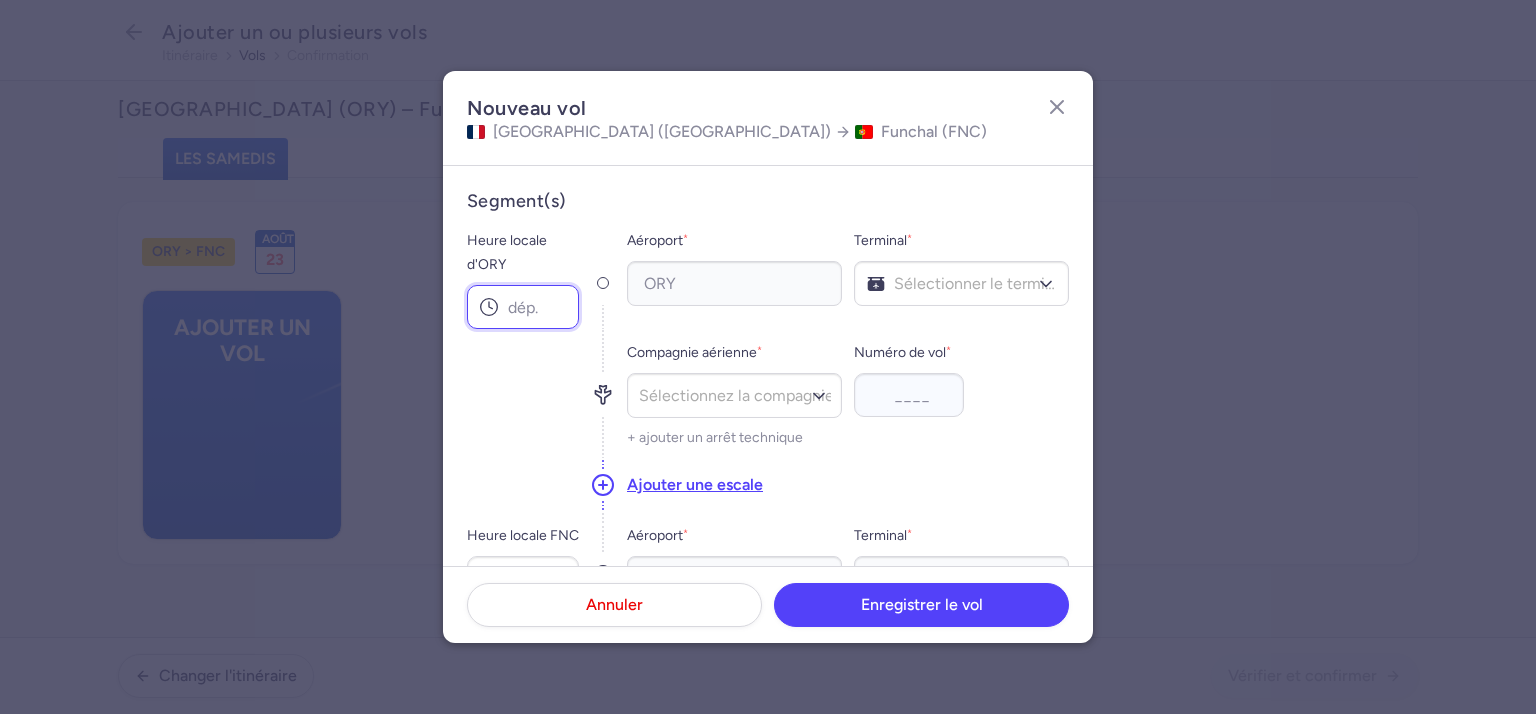 click on "Heure locale d'ORY" at bounding box center [523, 307] 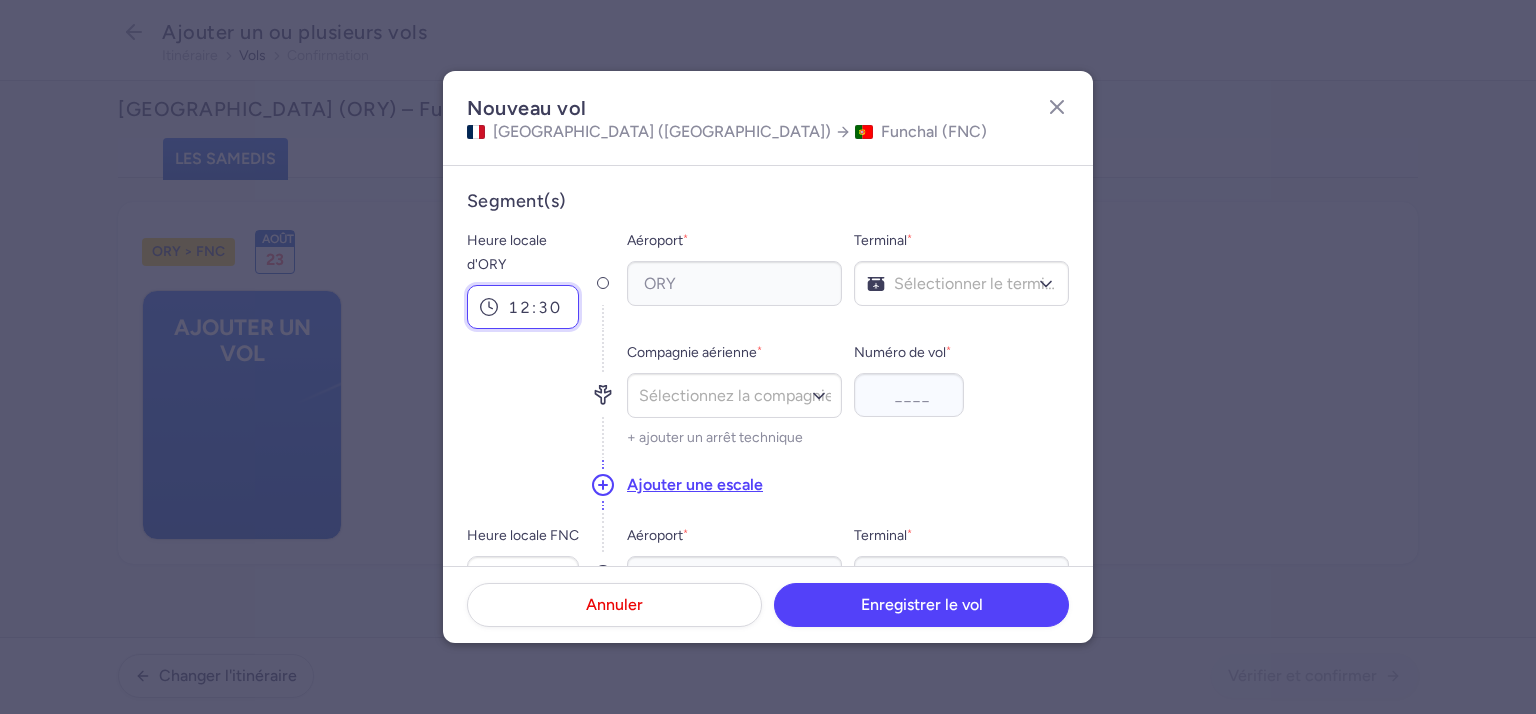type on "12:30" 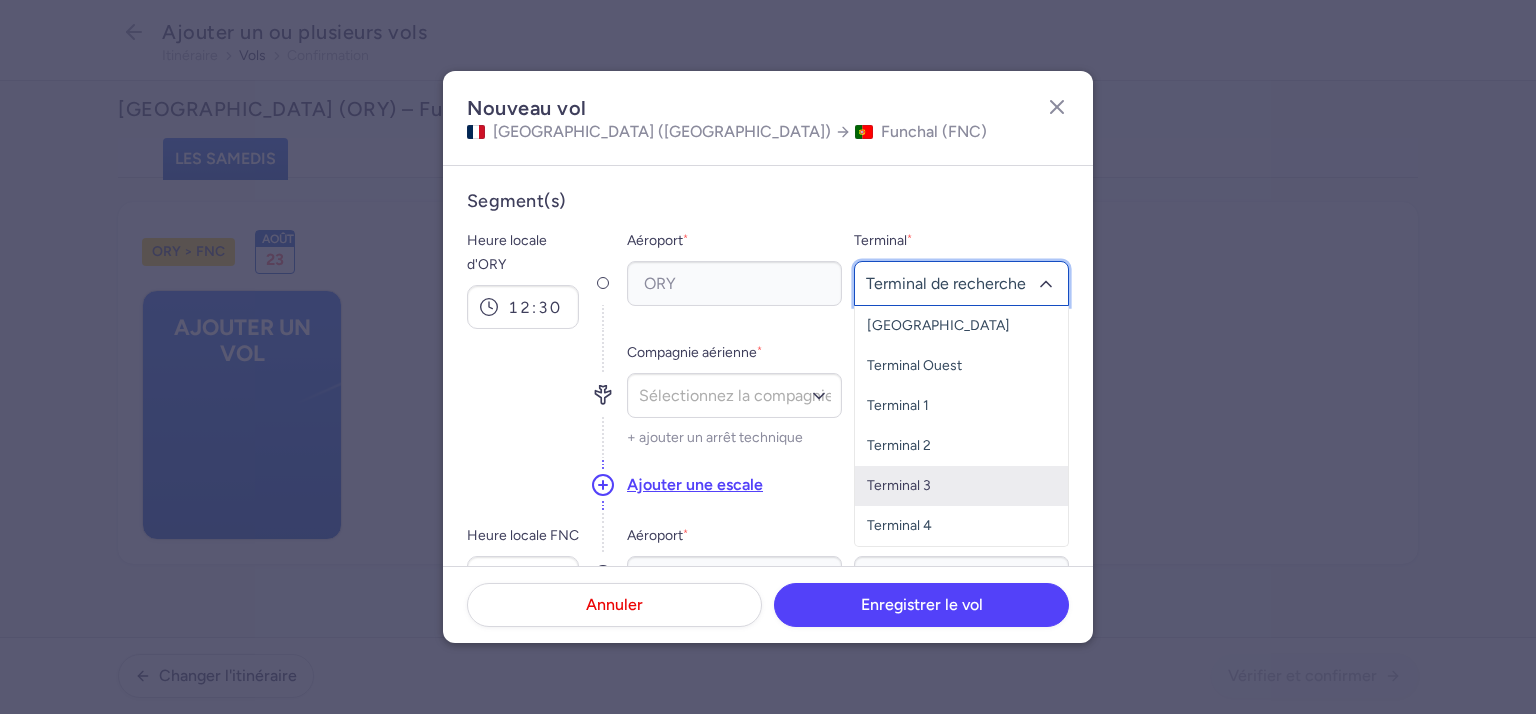 click on "Terminal 3" at bounding box center [899, 485] 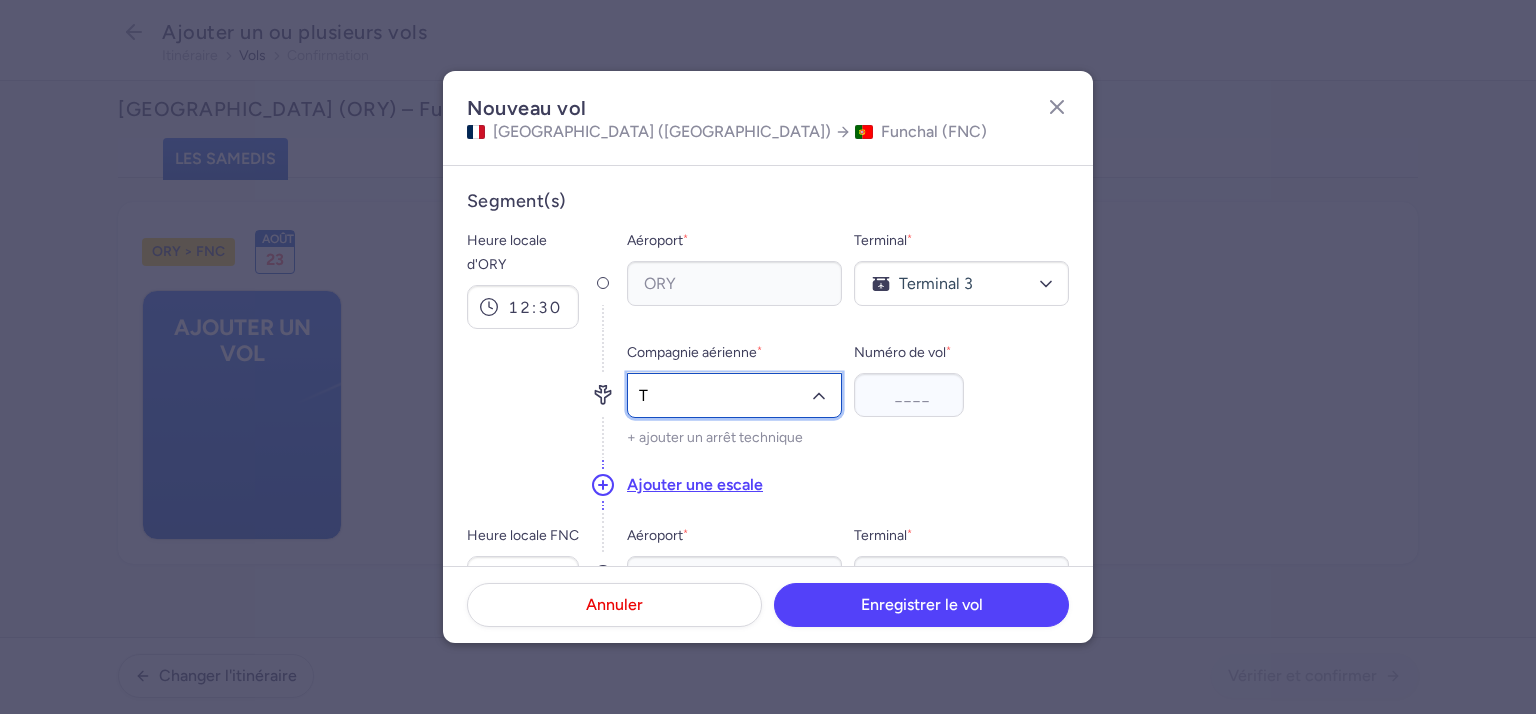 type on "TO" 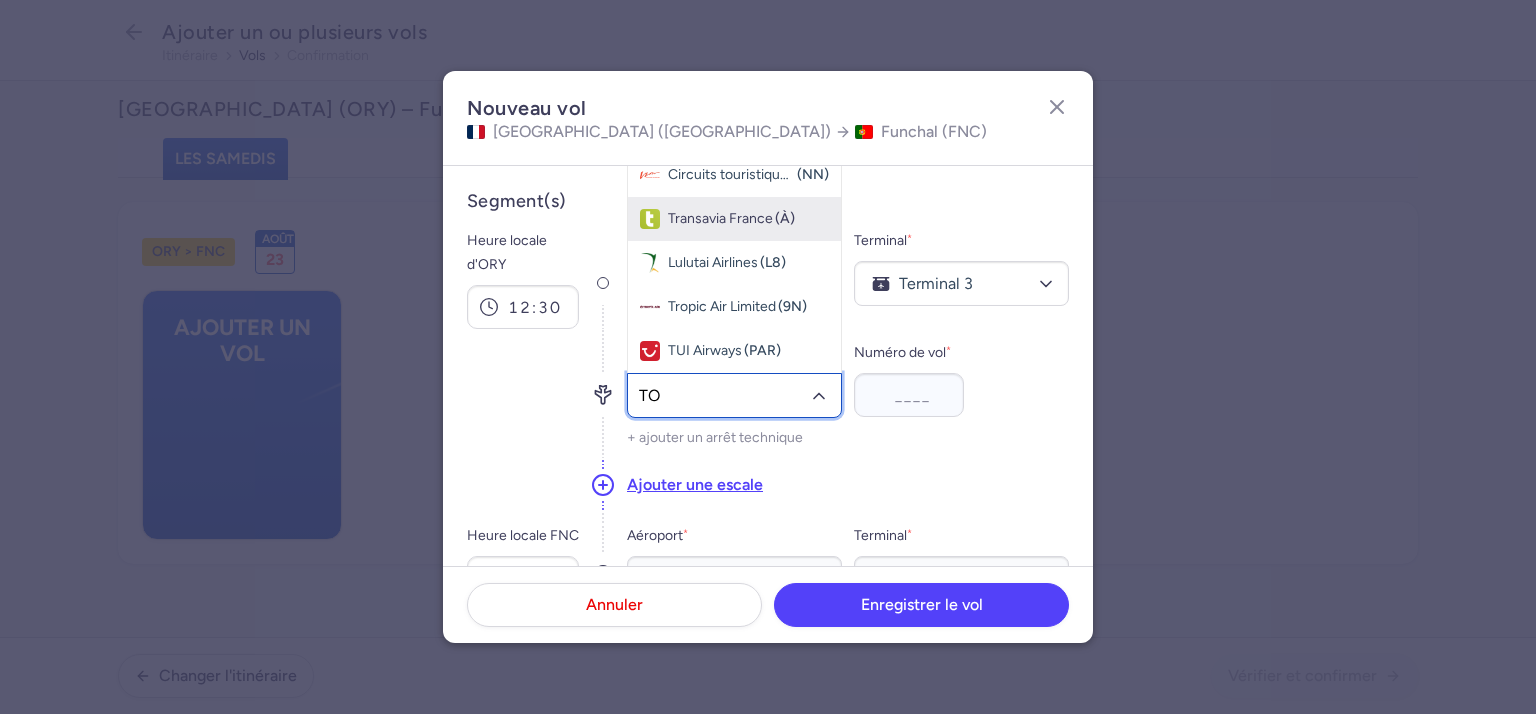 click on "Transavia France (À)" at bounding box center [734, 219] 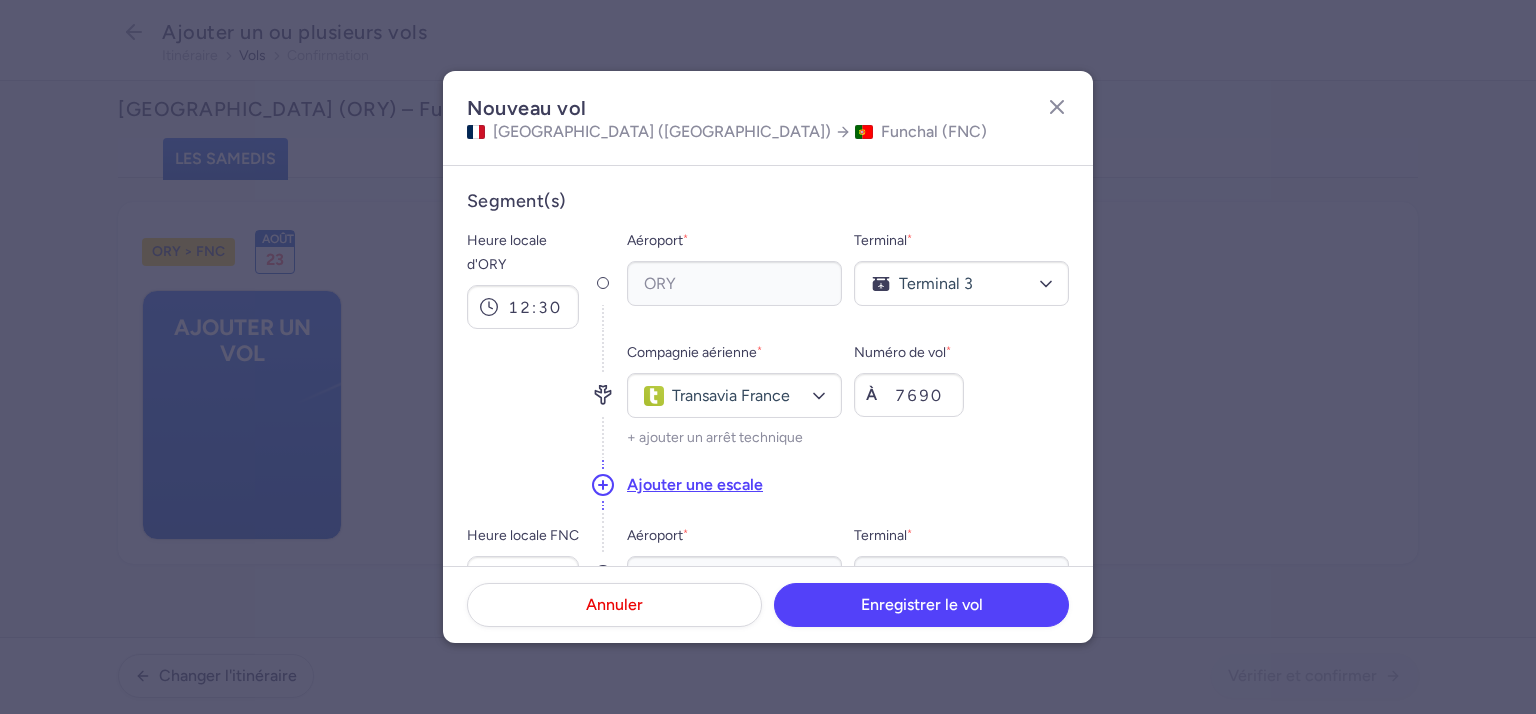 scroll, scrollTop: 100, scrollLeft: 0, axis: vertical 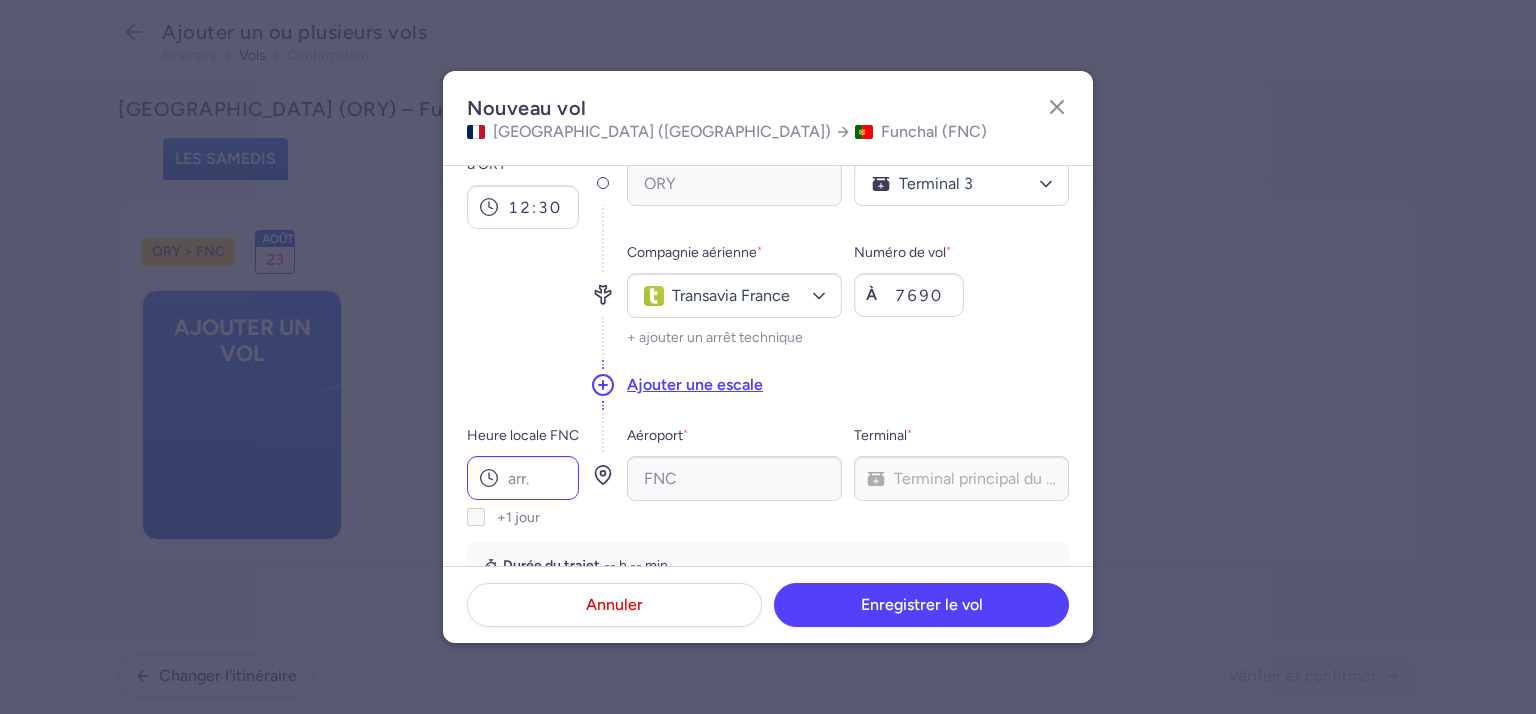 type on "7690" 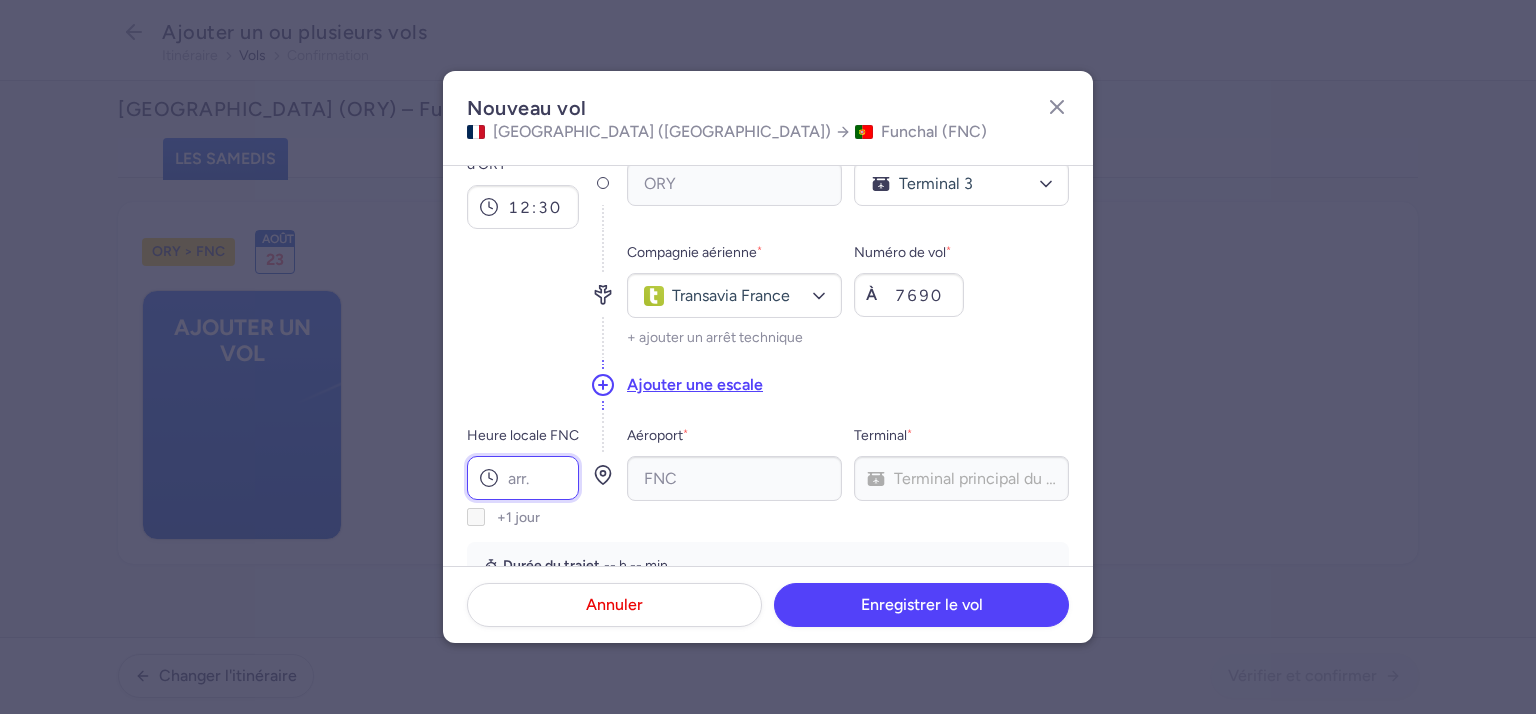 click on "Heure locale FNC" at bounding box center [523, 478] 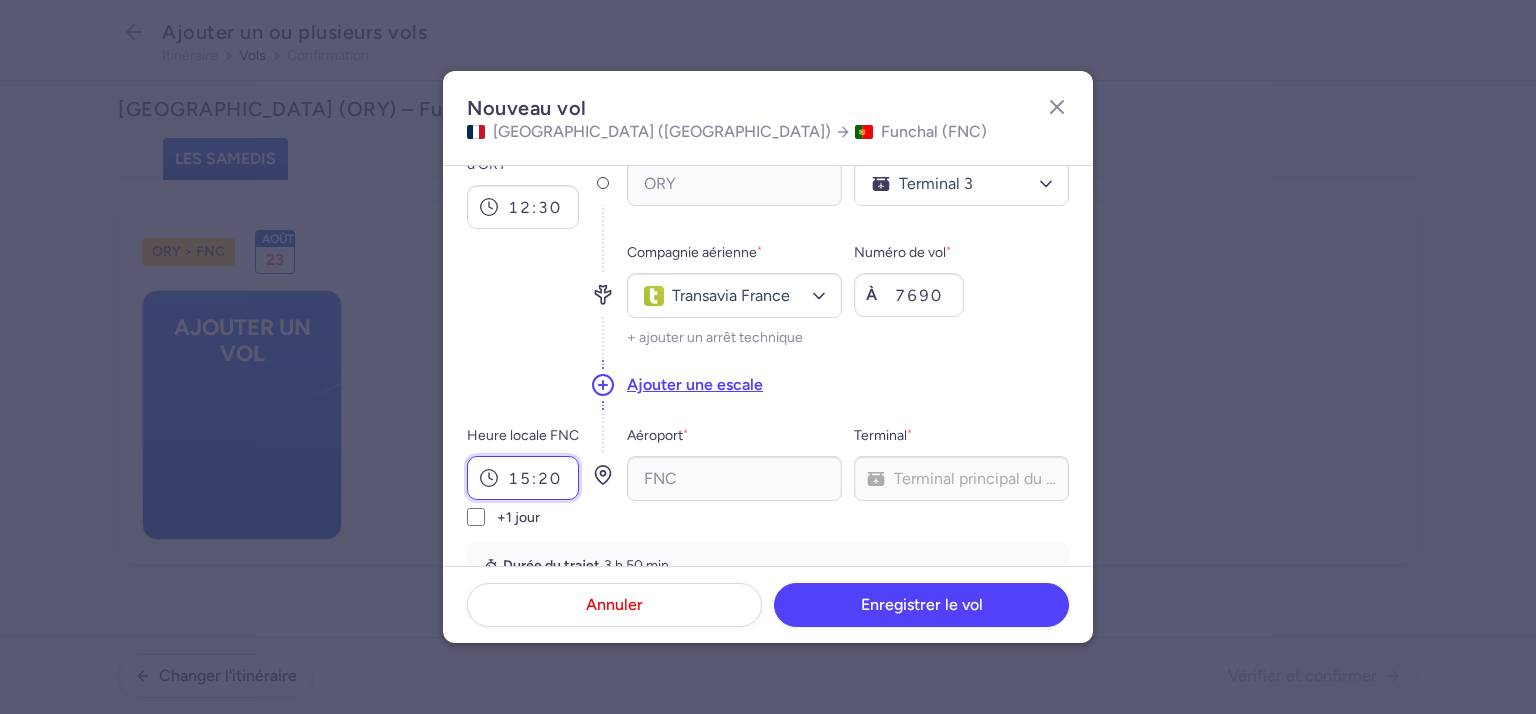 type on "15:20" 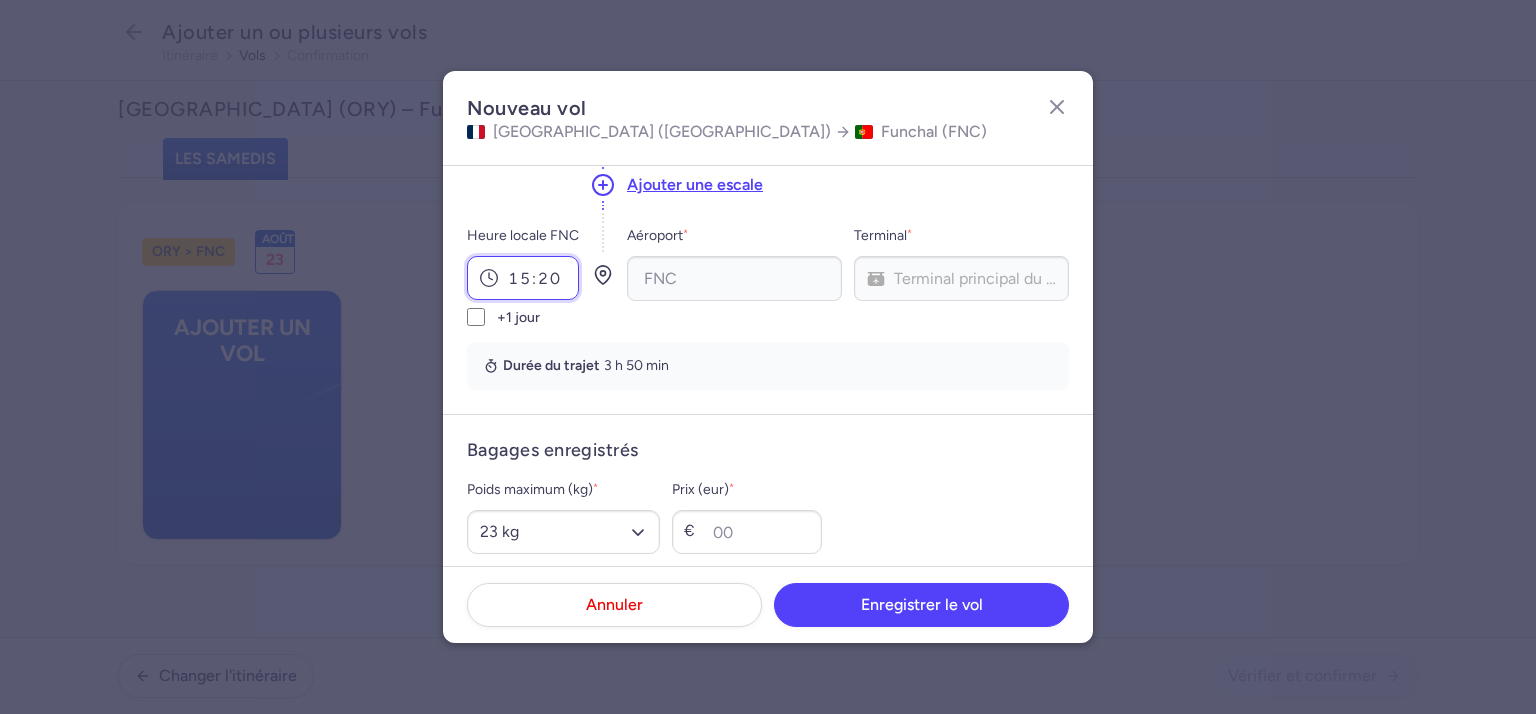 scroll, scrollTop: 400, scrollLeft: 0, axis: vertical 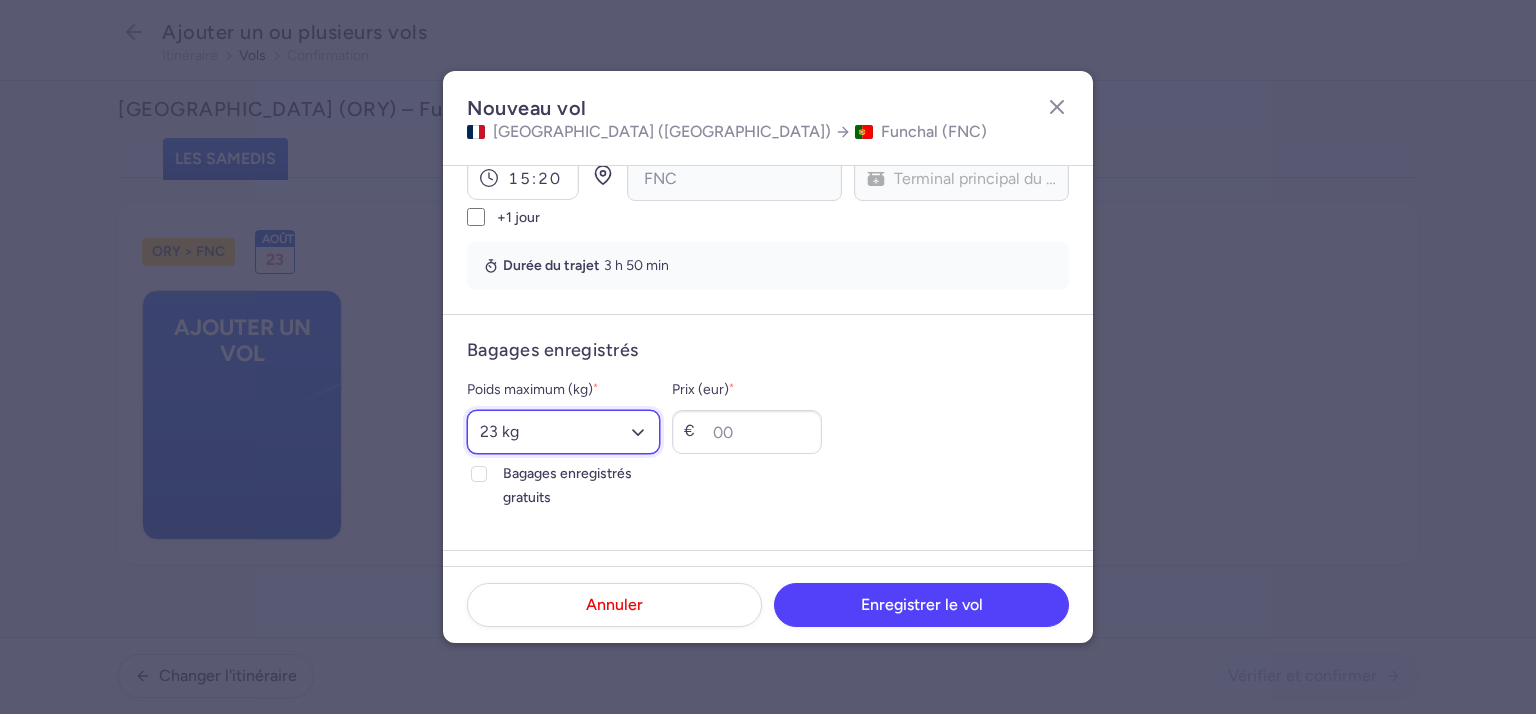 drag, startPoint x: 672, startPoint y: 435, endPoint x: 652, endPoint y: 453, distance: 26.907248 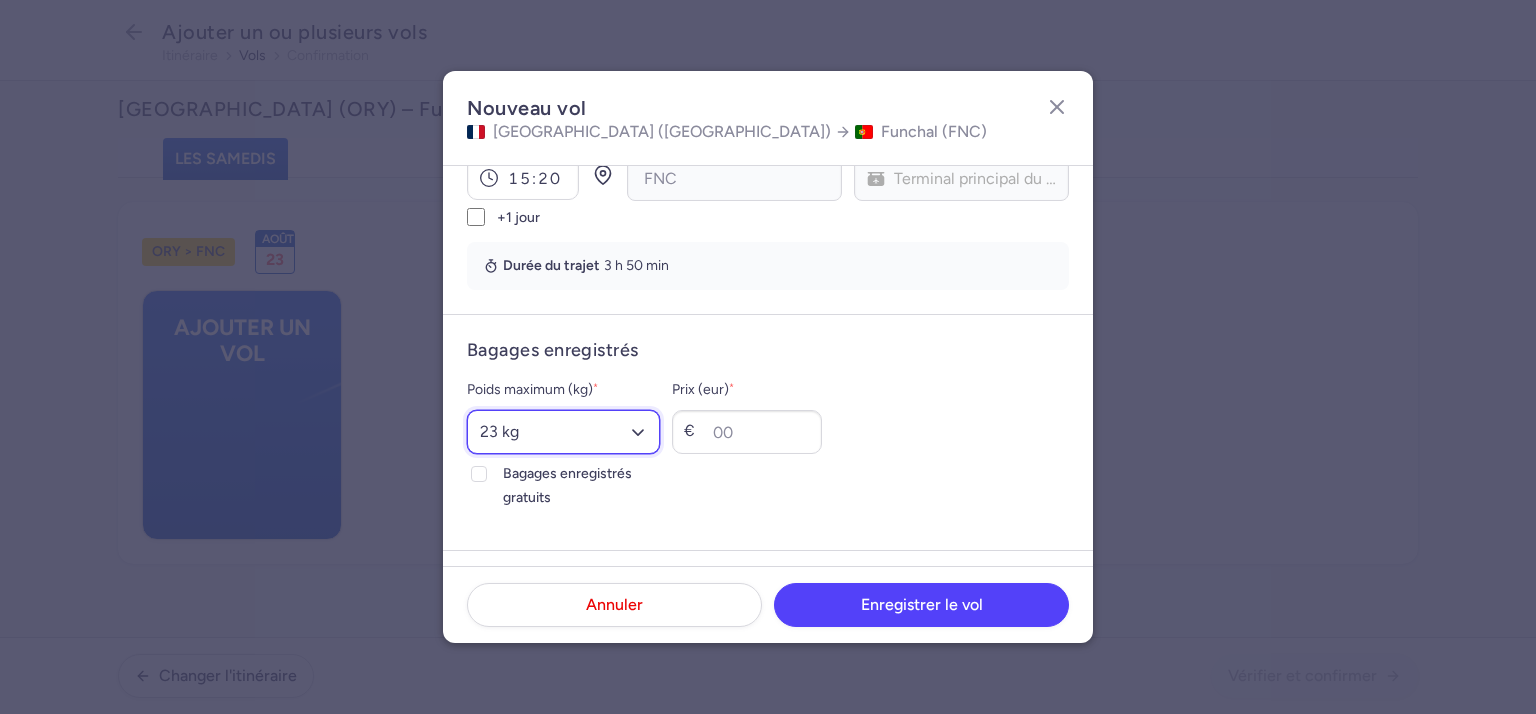select on "20" 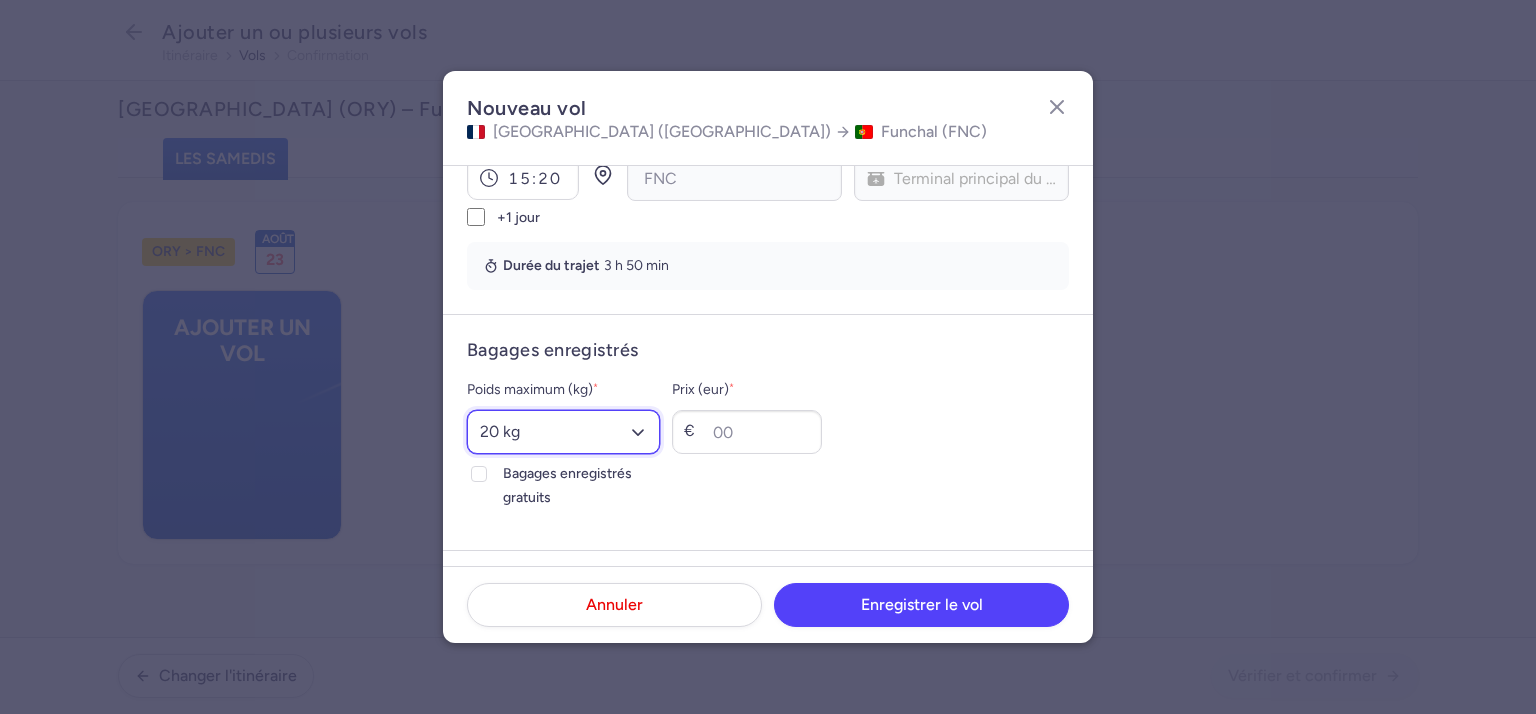 click on "Sélectionnez une option 15 kg 16 kg 17 kg 18 kg 19 kg 20 kg 21 kg 22 kg 23 kg 24 kg 25 kg 26 kg 27 kg 28 kg 29 kg 30 kg 31 kg 32 kg 33 kg 34 kg 35 kg" at bounding box center [563, 432] 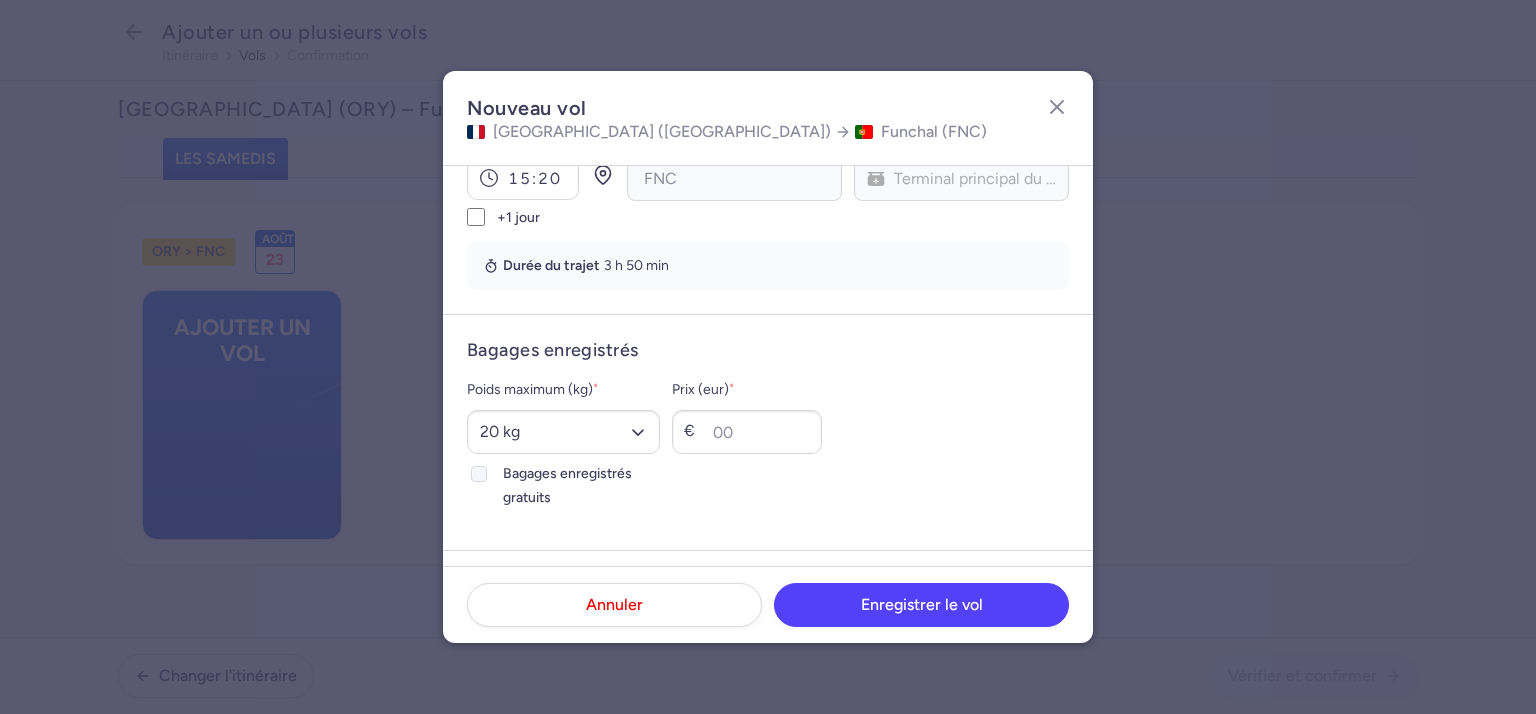 click 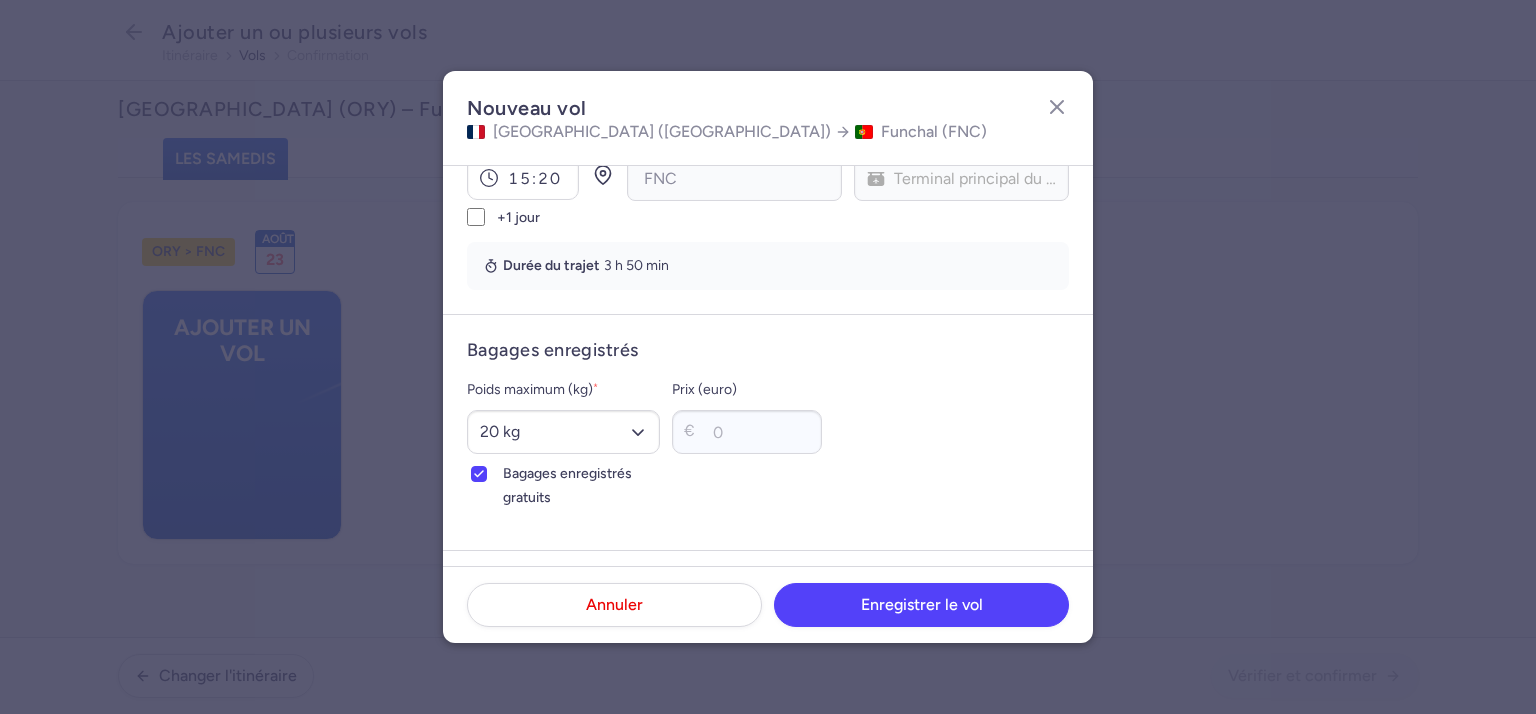 scroll, scrollTop: 600, scrollLeft: 0, axis: vertical 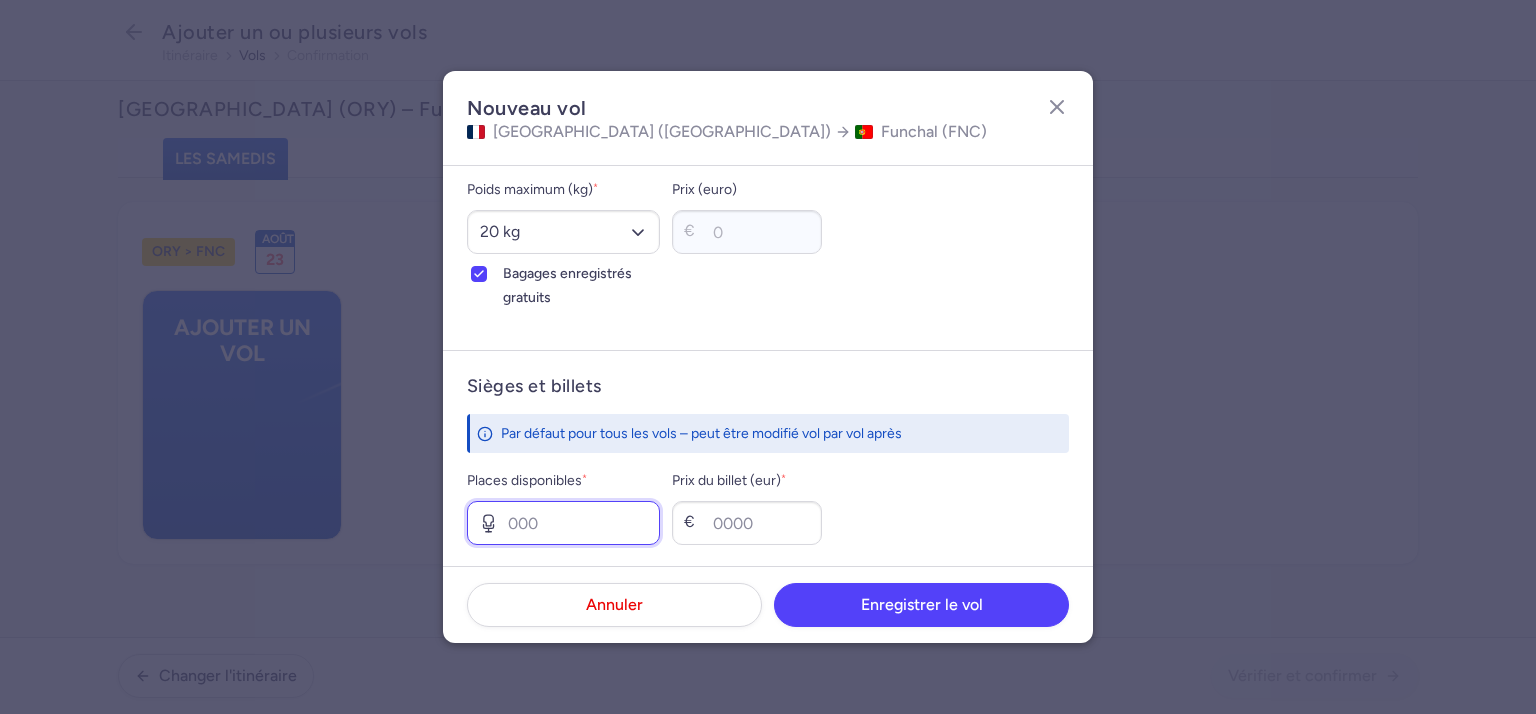 click on "Places disponibles  *" at bounding box center [563, 523] 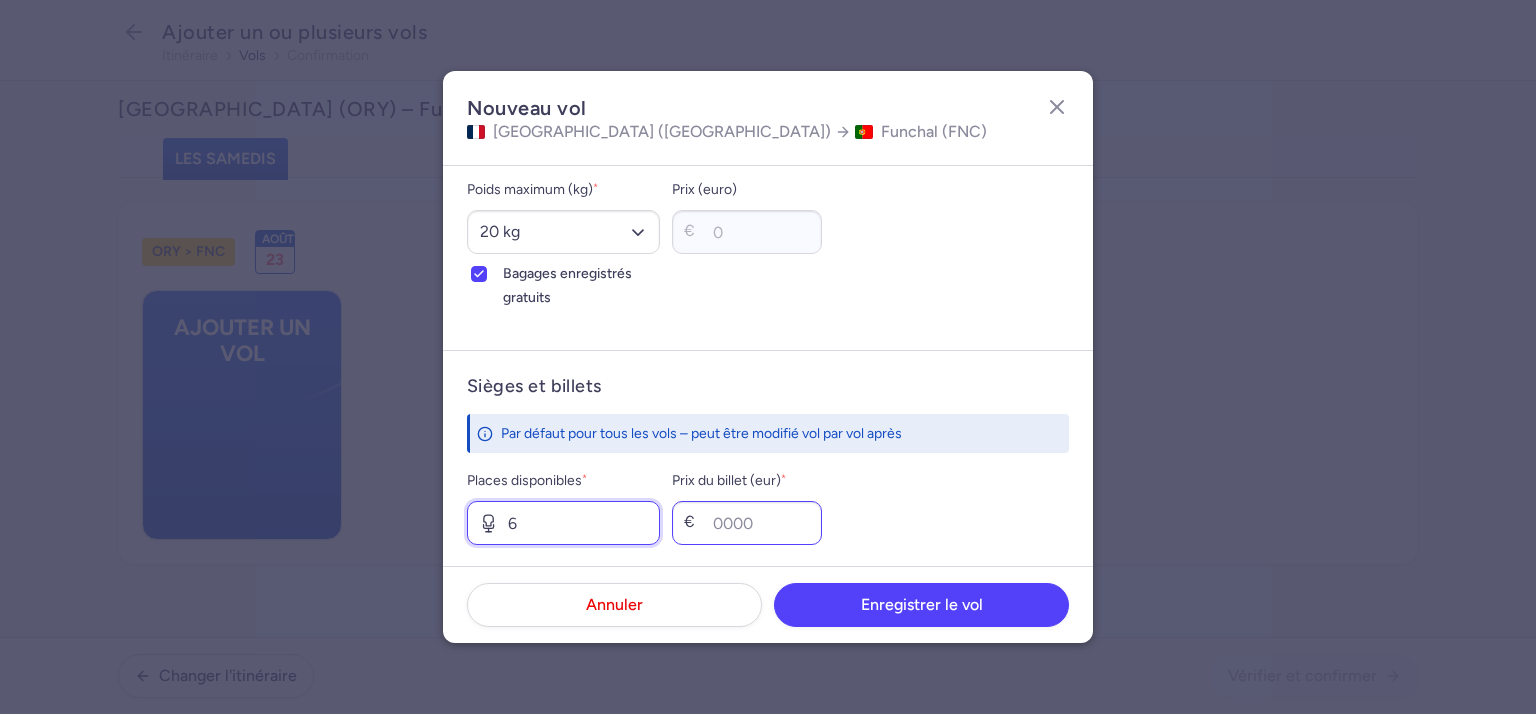 type on "6" 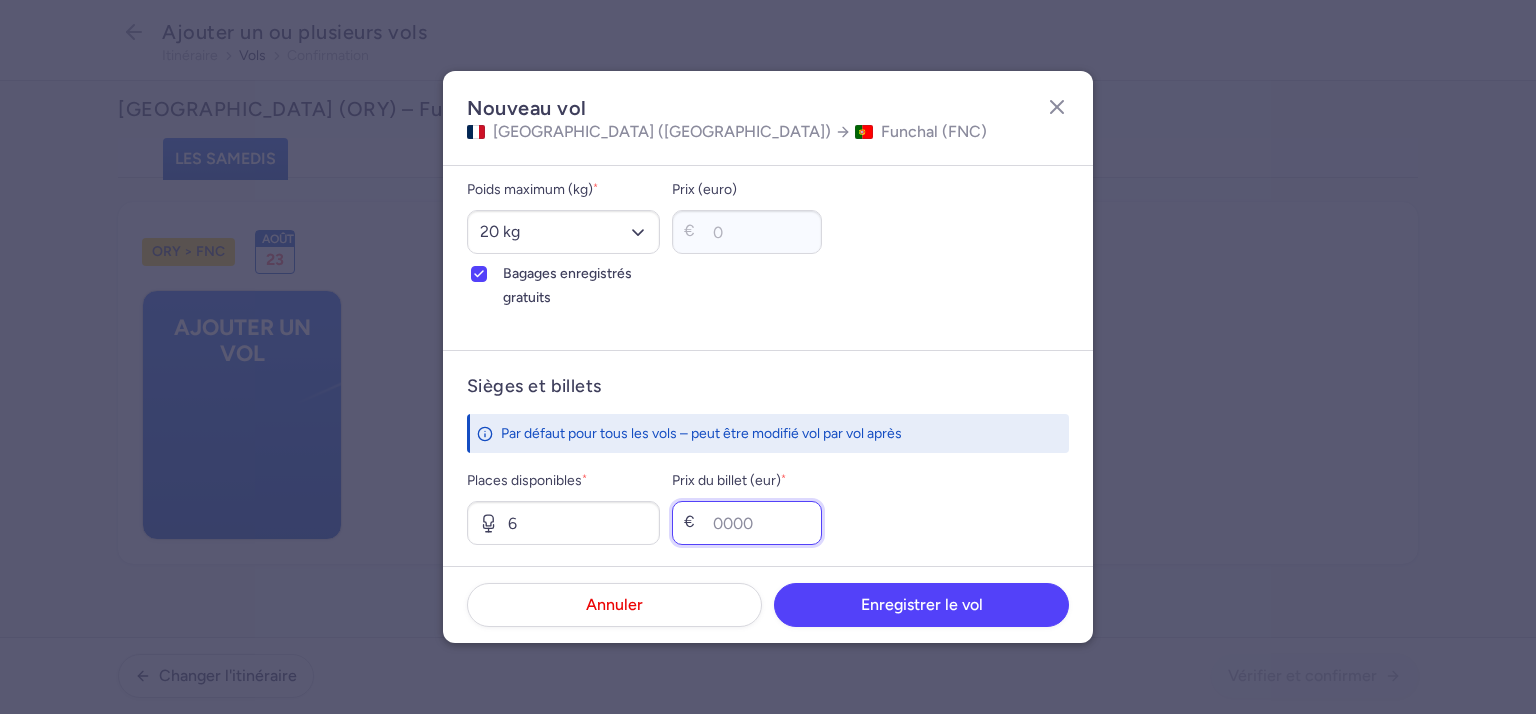 click on "Prix ​​du billet (eur)  *" at bounding box center (747, 523) 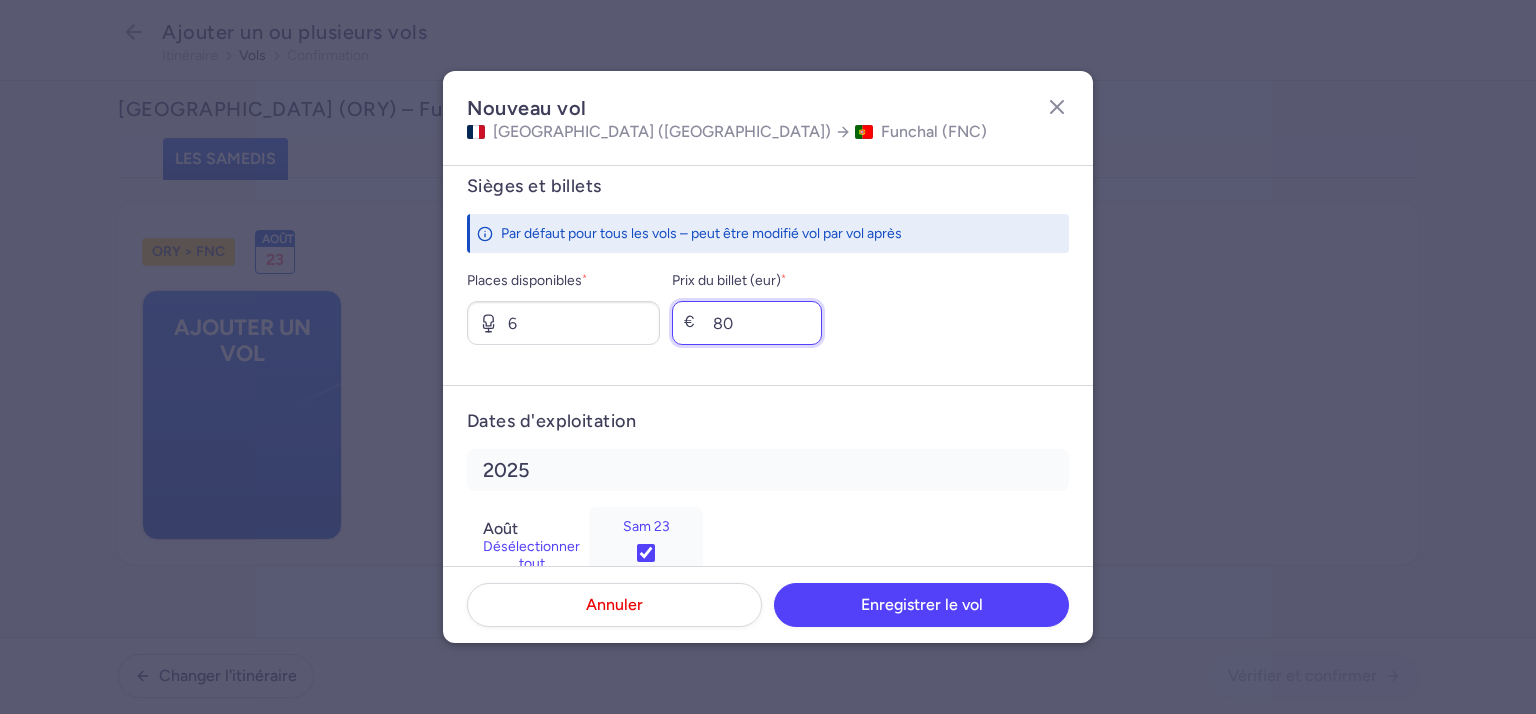 scroll, scrollTop: 834, scrollLeft: 0, axis: vertical 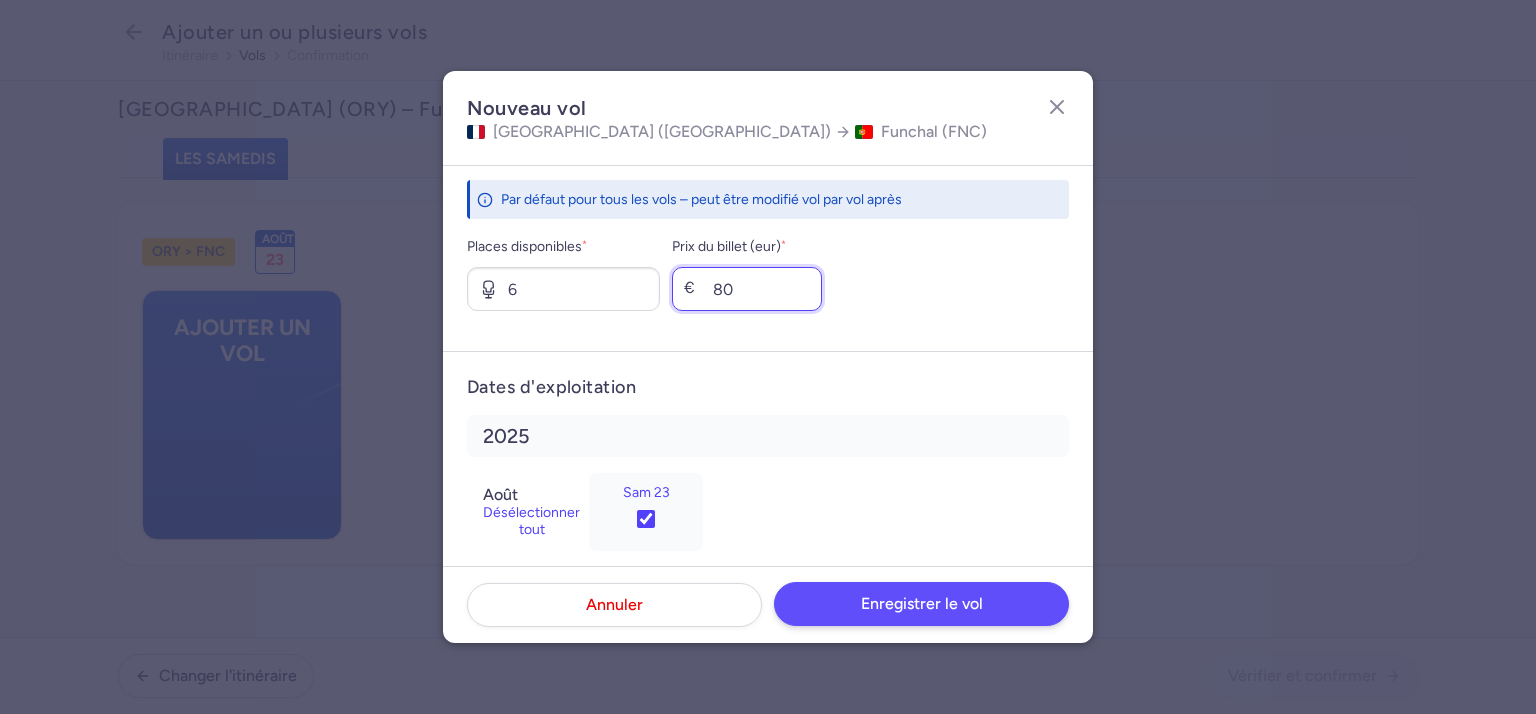 type on "80" 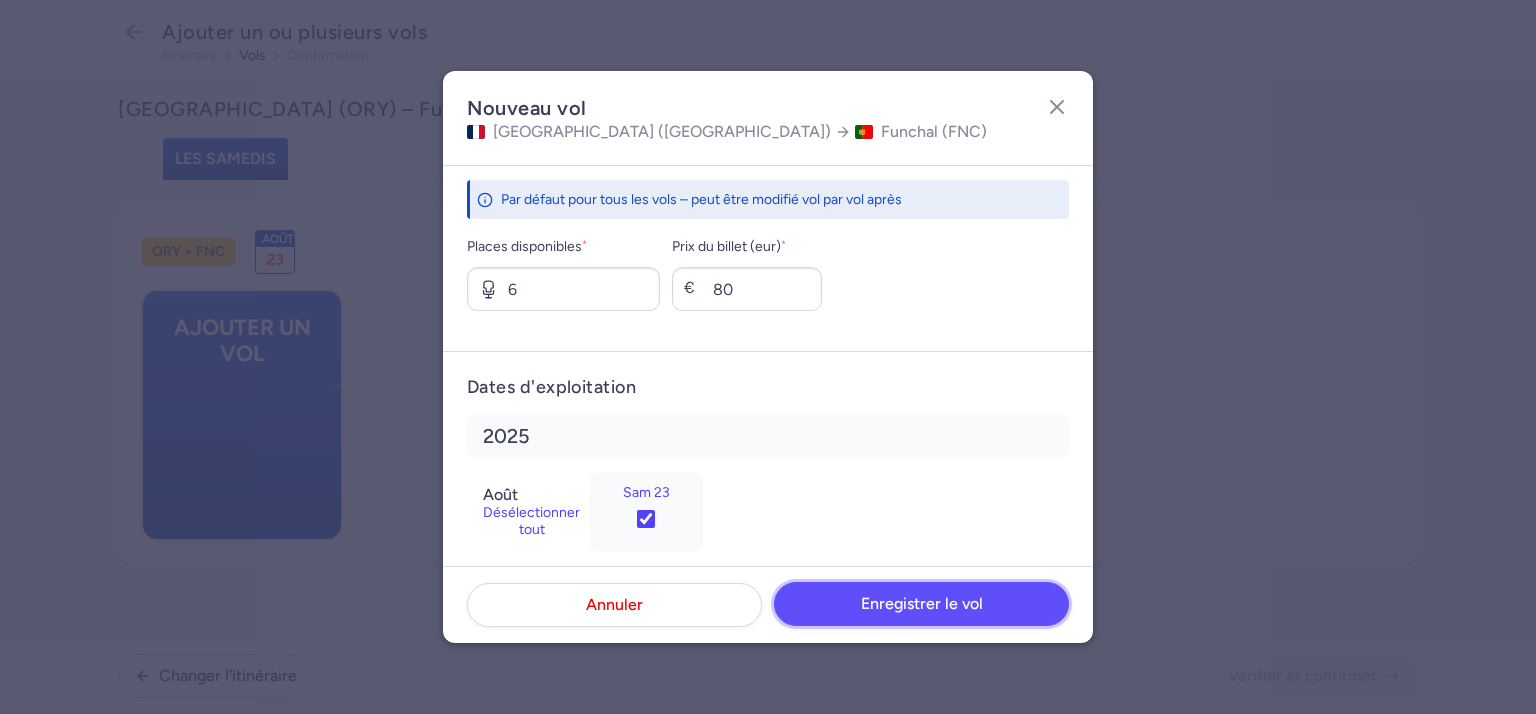 click on "Enregistrer le vol" at bounding box center [922, 603] 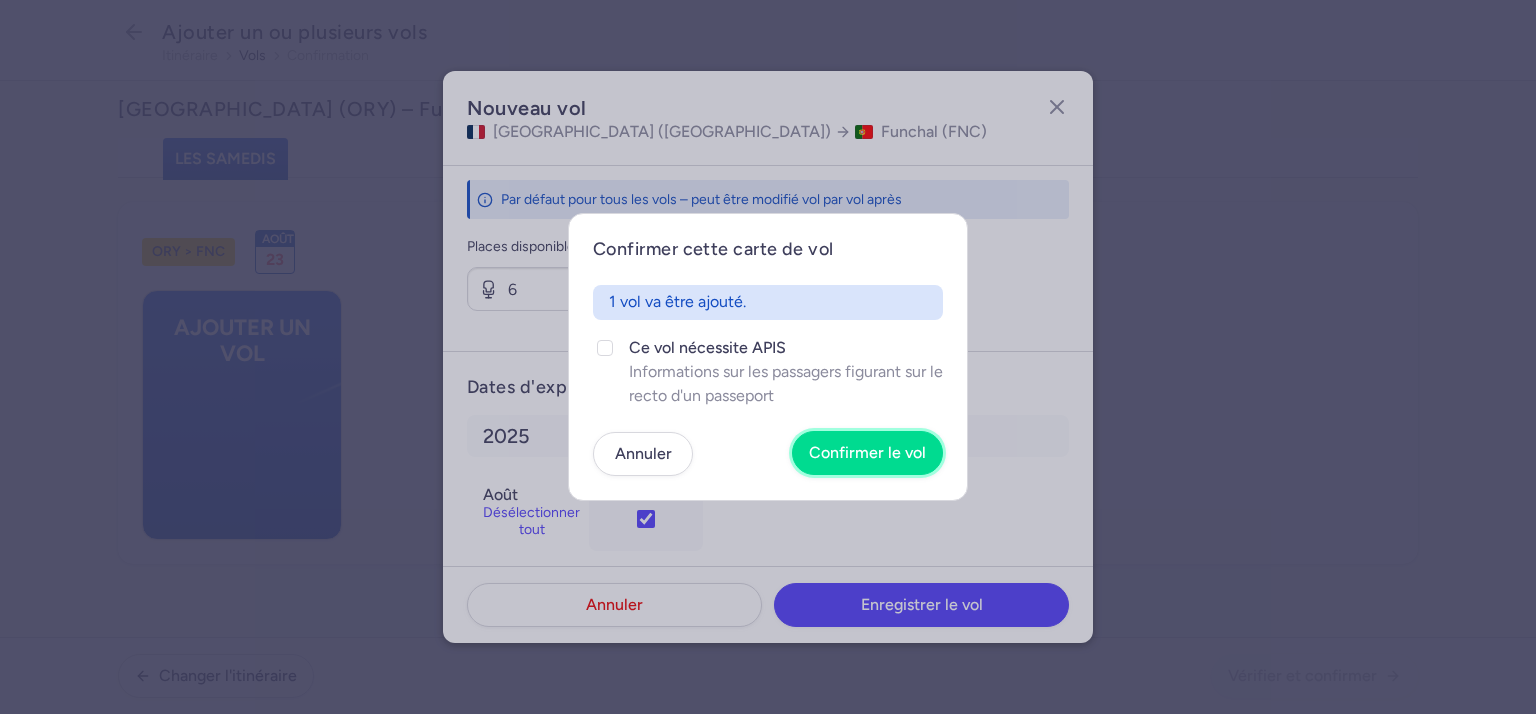 click on "Confirmer le vol" at bounding box center [867, 452] 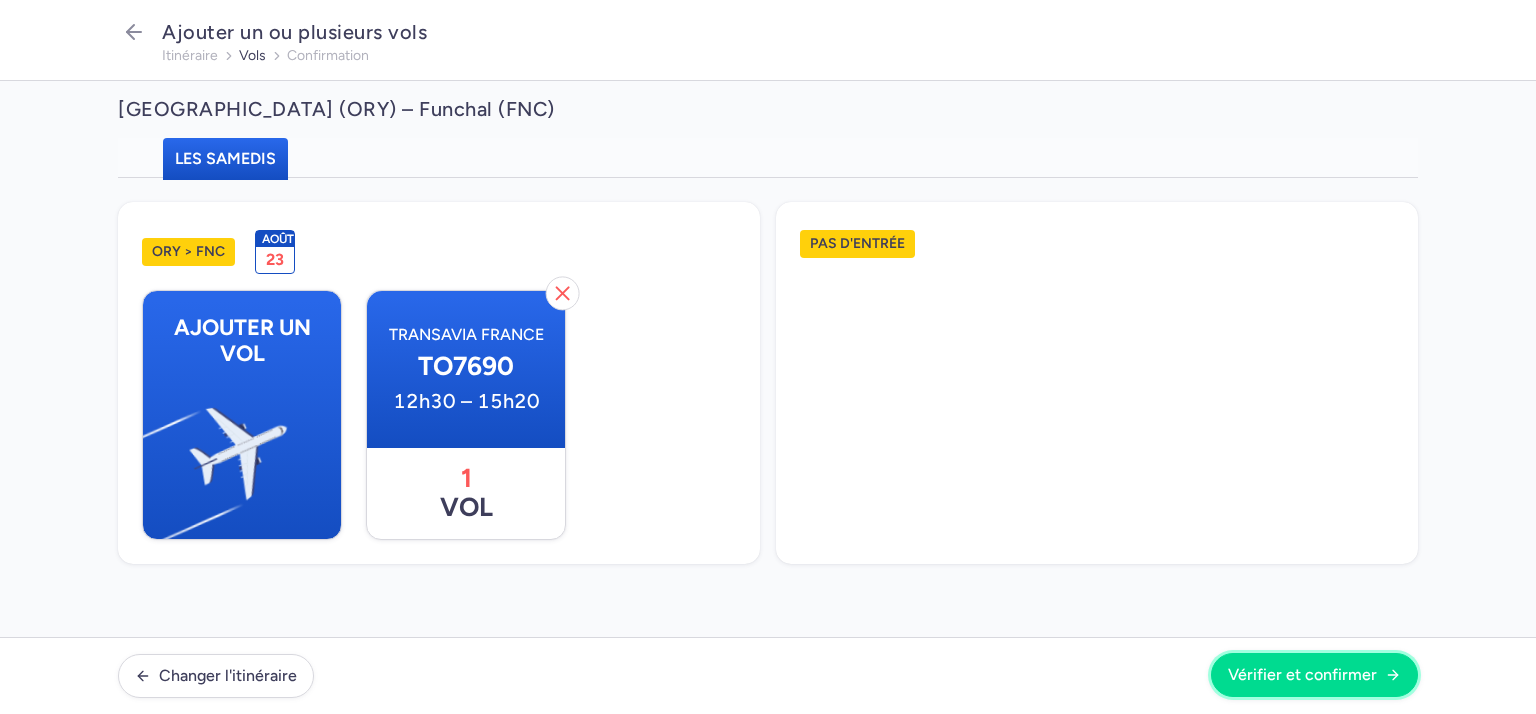 click on "Vérifier et confirmer" at bounding box center (1302, 674) 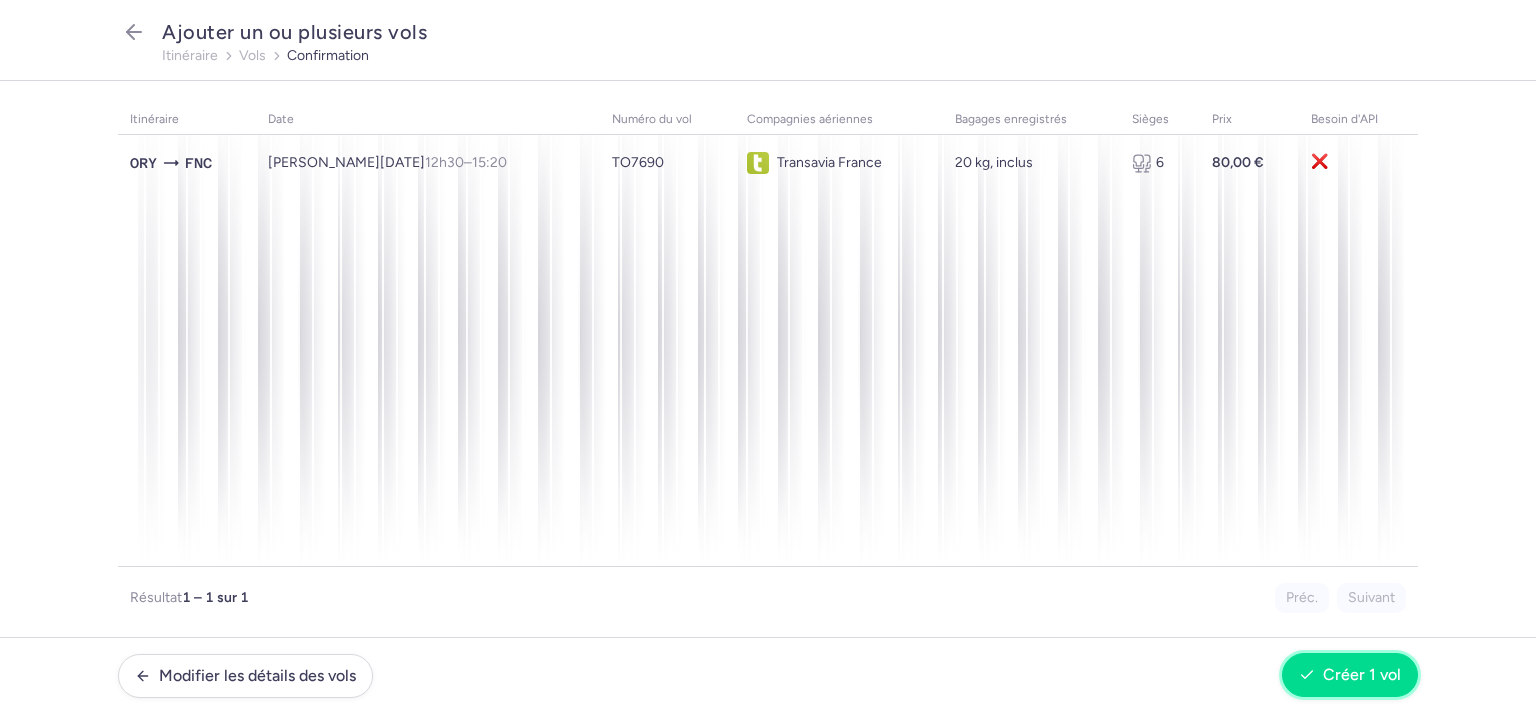 click on "Créer 1 vol" at bounding box center (1362, 674) 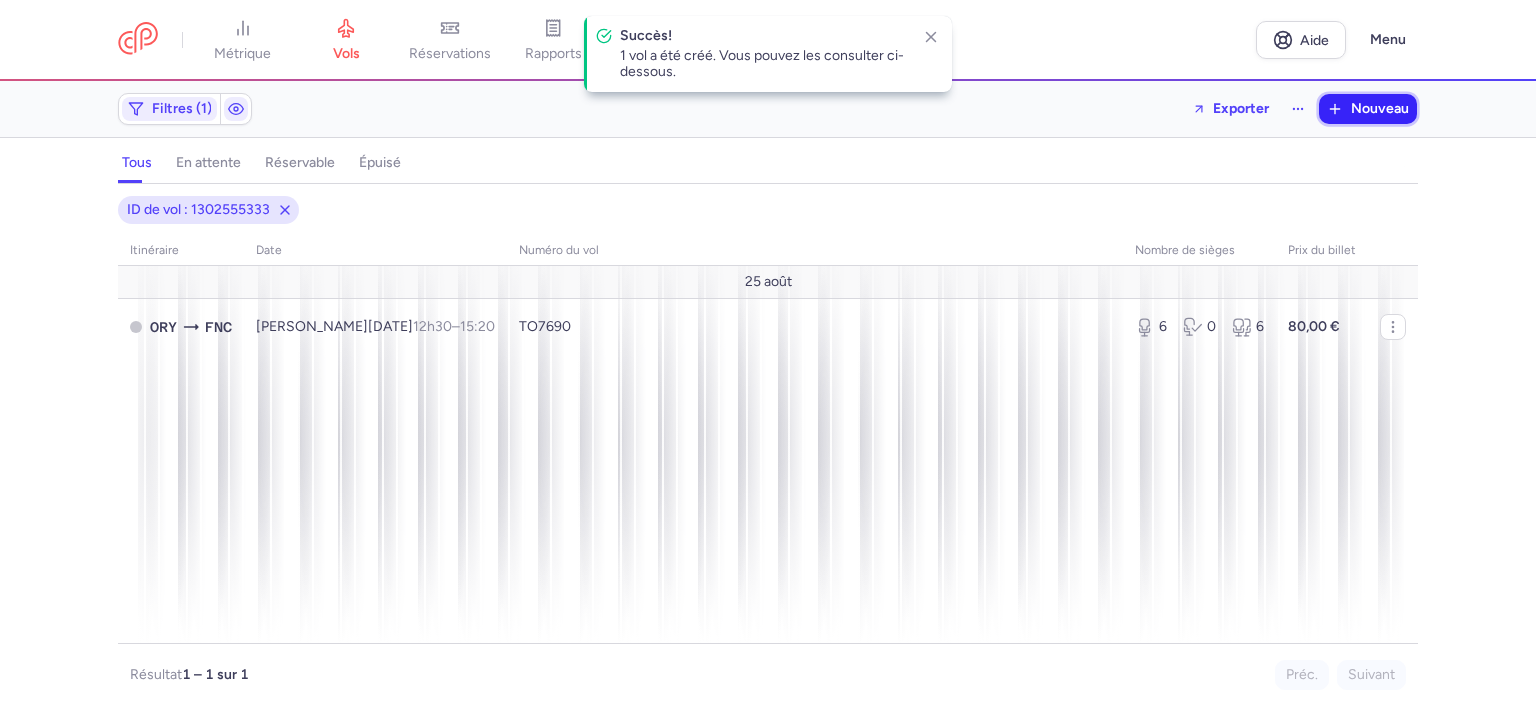click on "Nouveau" at bounding box center (1380, 108) 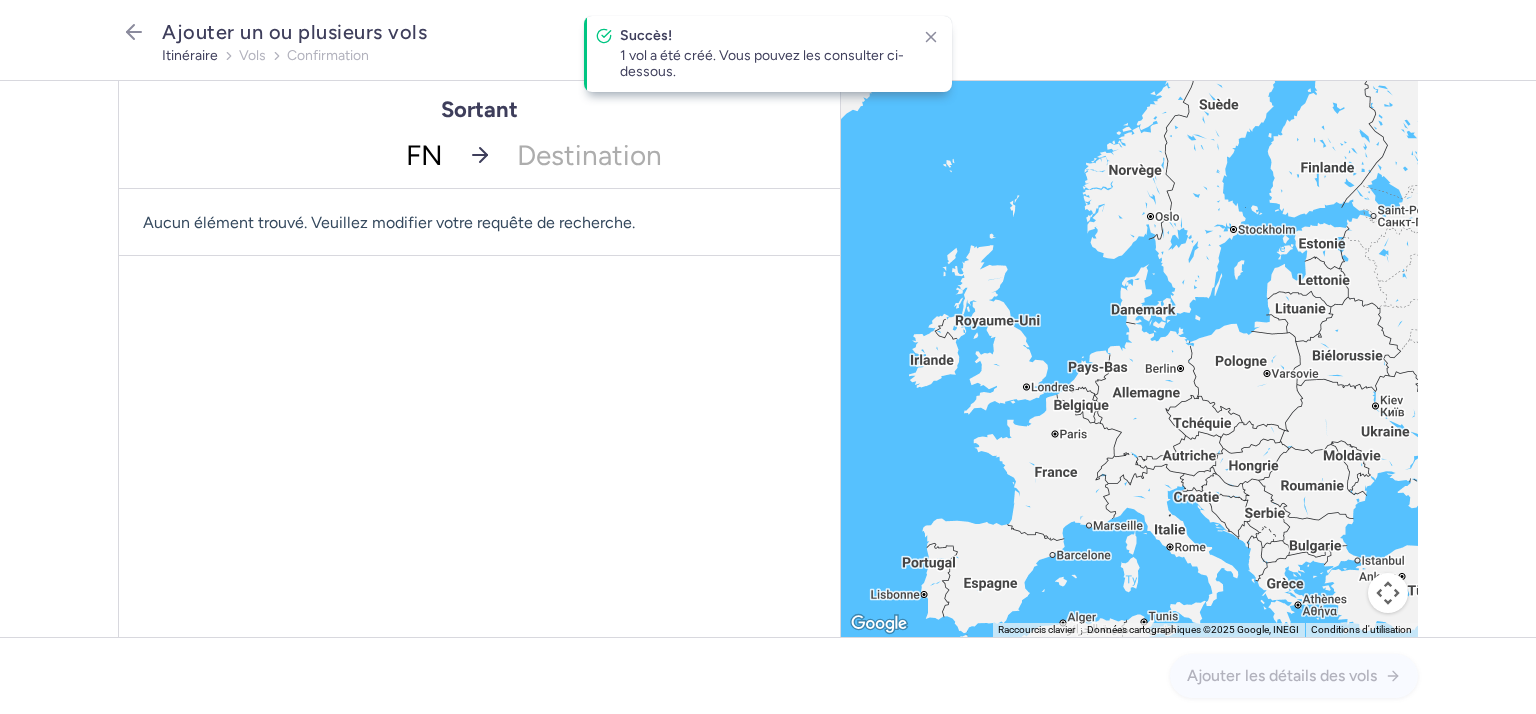 type on "FNC" 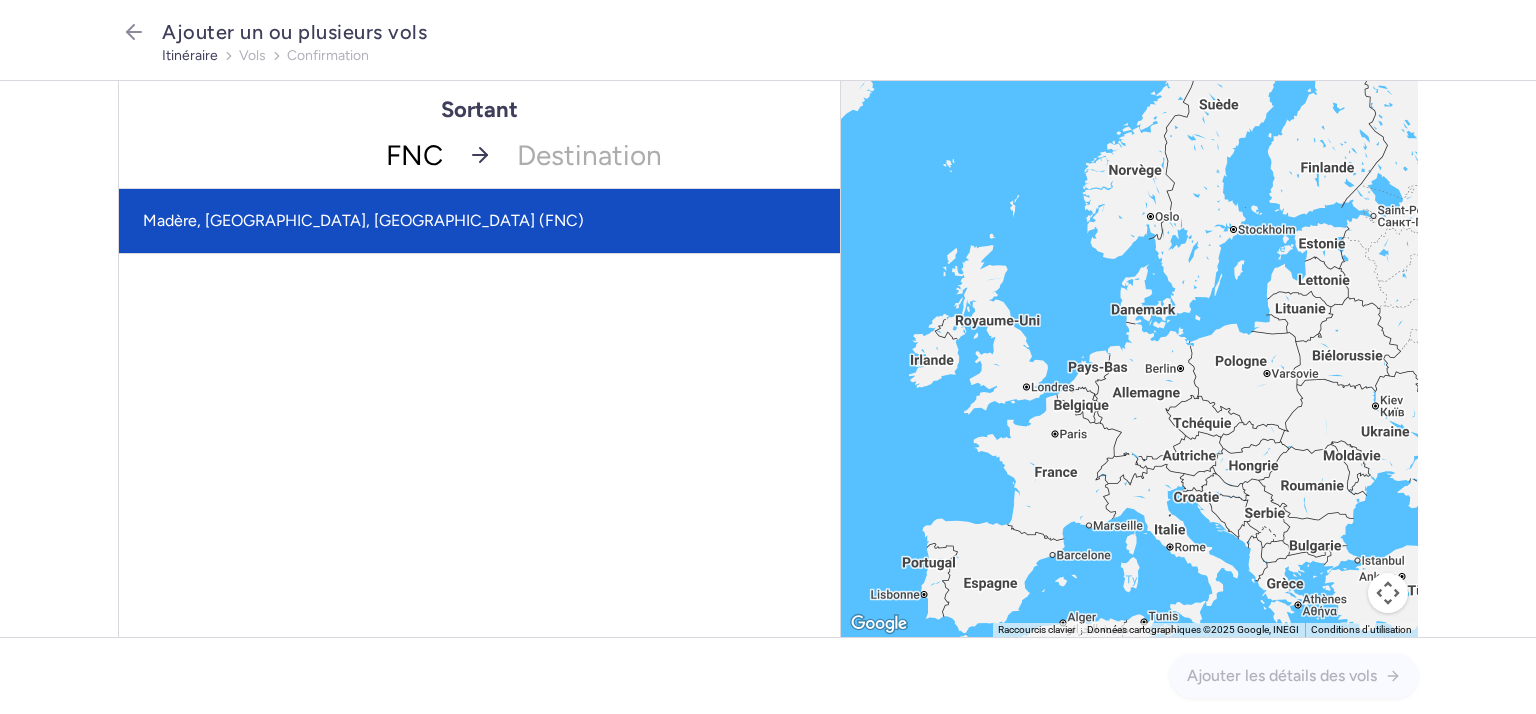 click on "Madère, [GEOGRAPHIC_DATA], [GEOGRAPHIC_DATA] (FNC)" at bounding box center [363, 220] 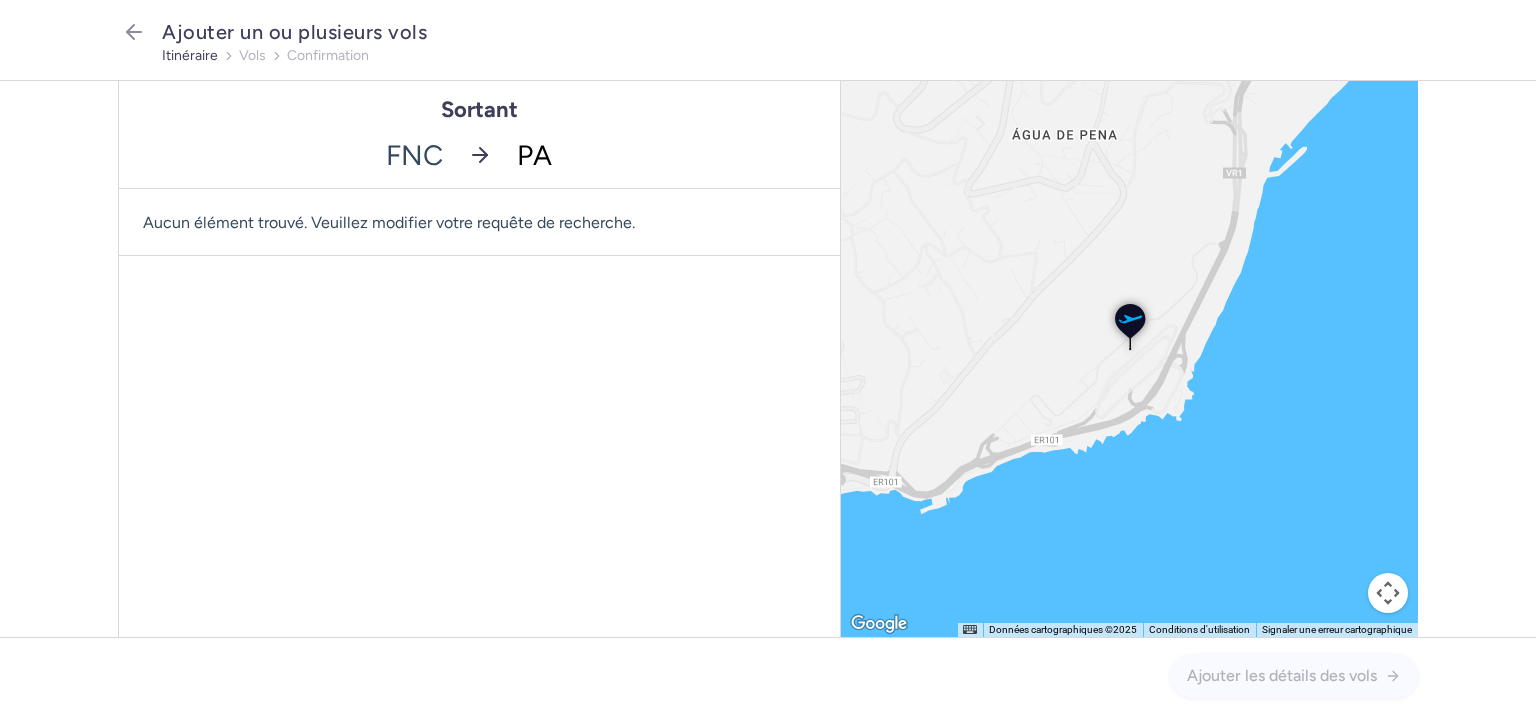 type on "PAR" 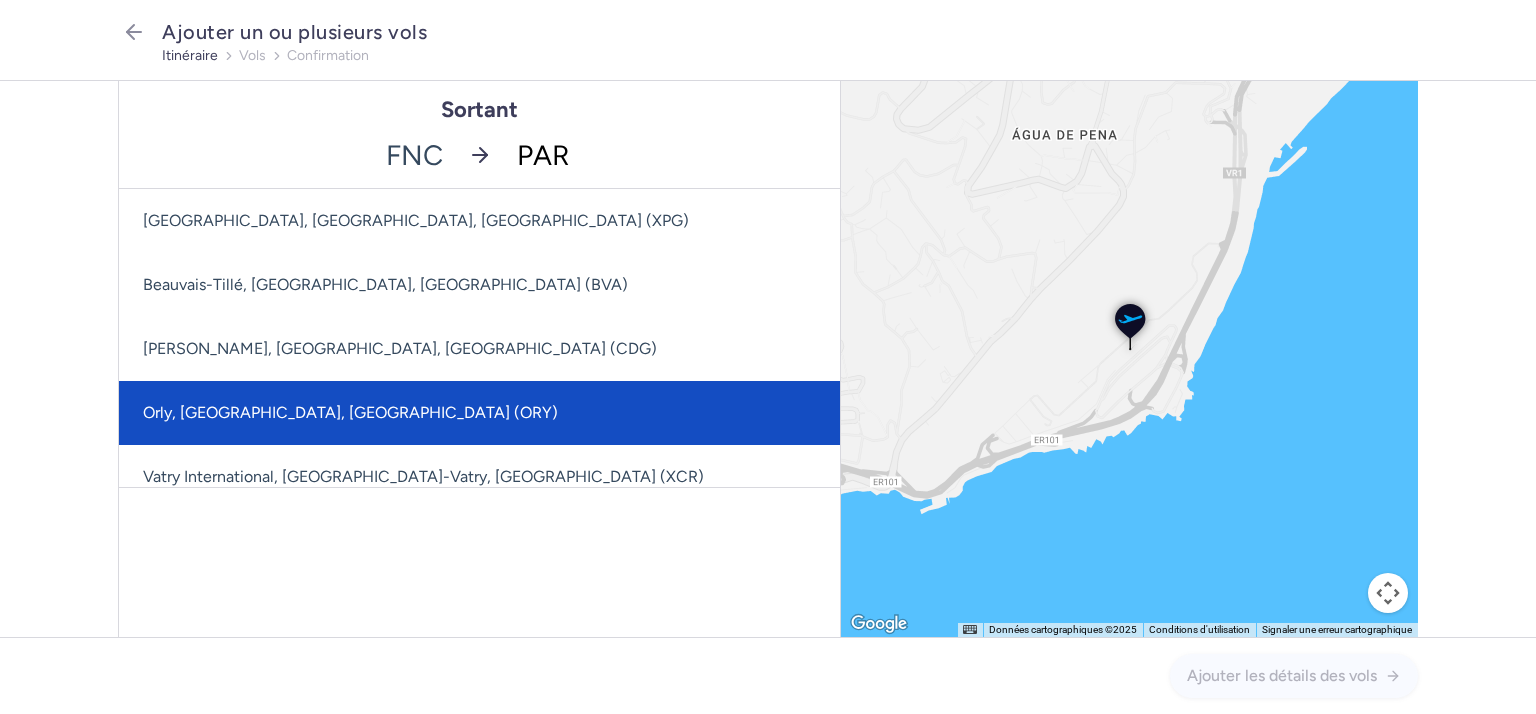 click on "Orly, [GEOGRAPHIC_DATA], [GEOGRAPHIC_DATA] (ORY)" at bounding box center [350, 412] 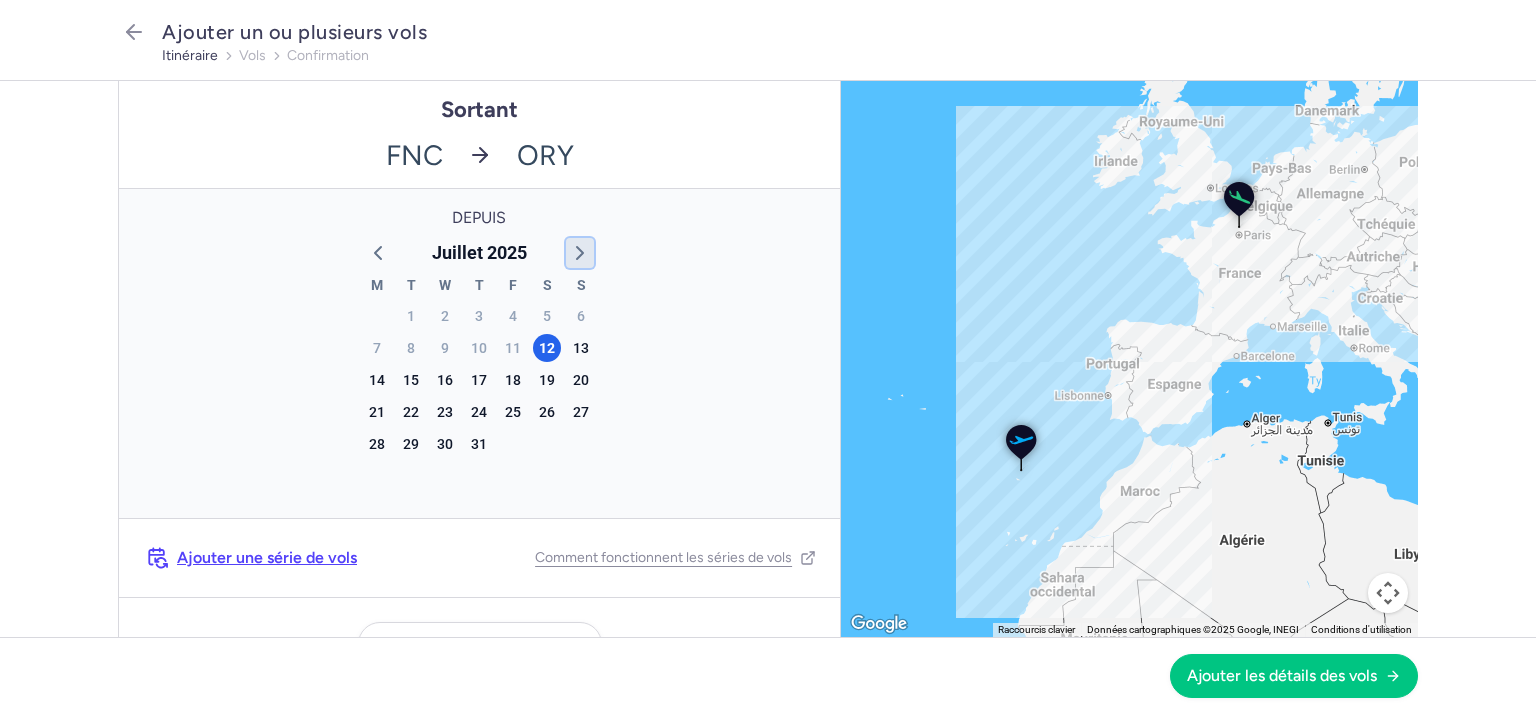 click 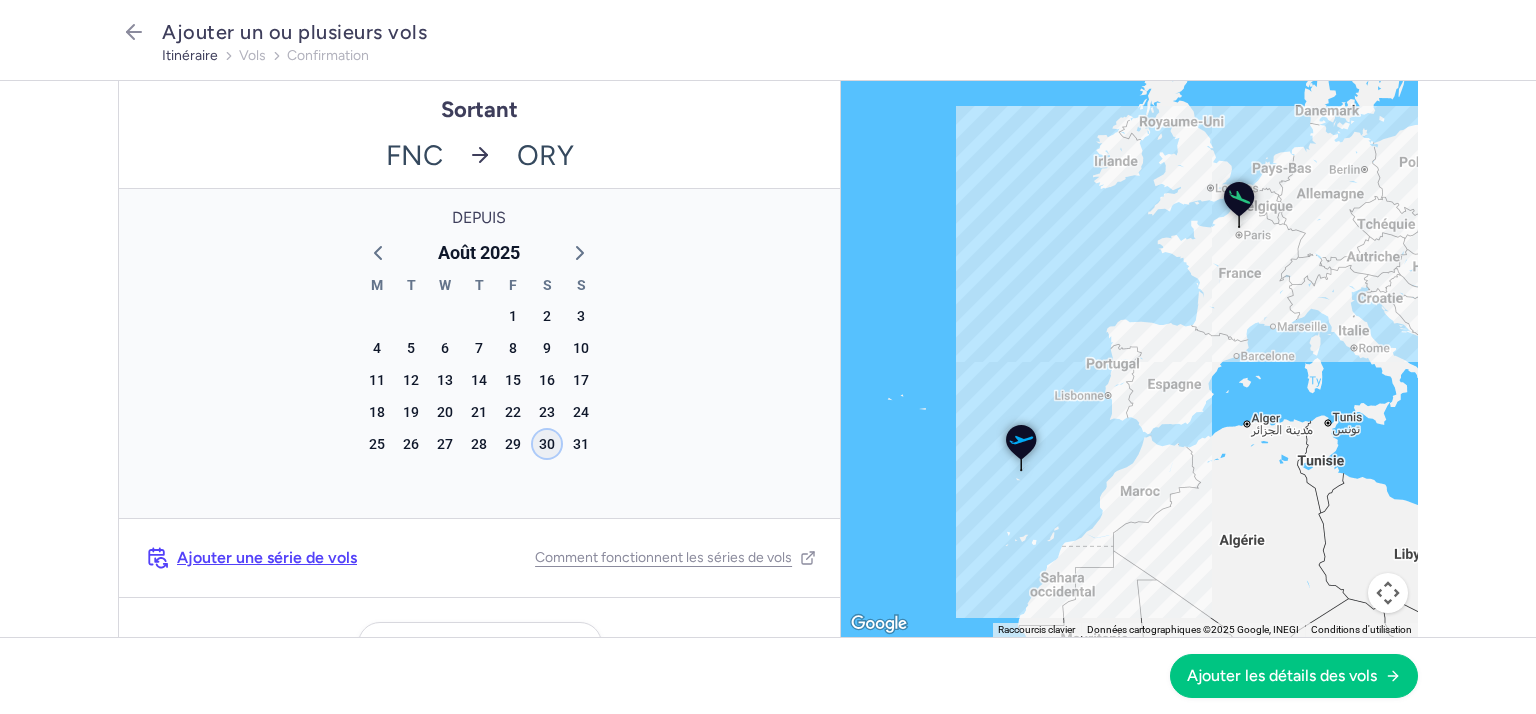 click on "30" at bounding box center [547, 444] 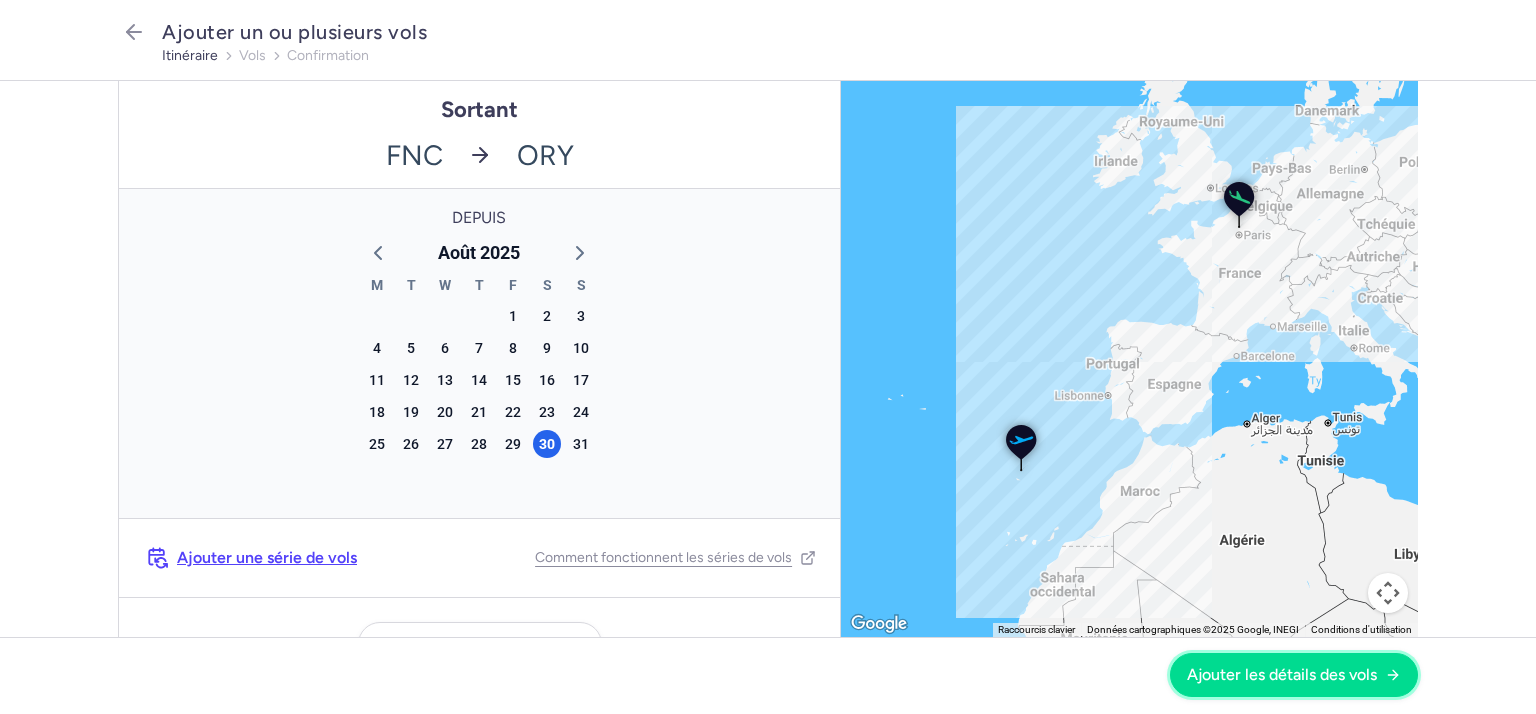 click on "Ajouter les détails des vols" at bounding box center (1282, 674) 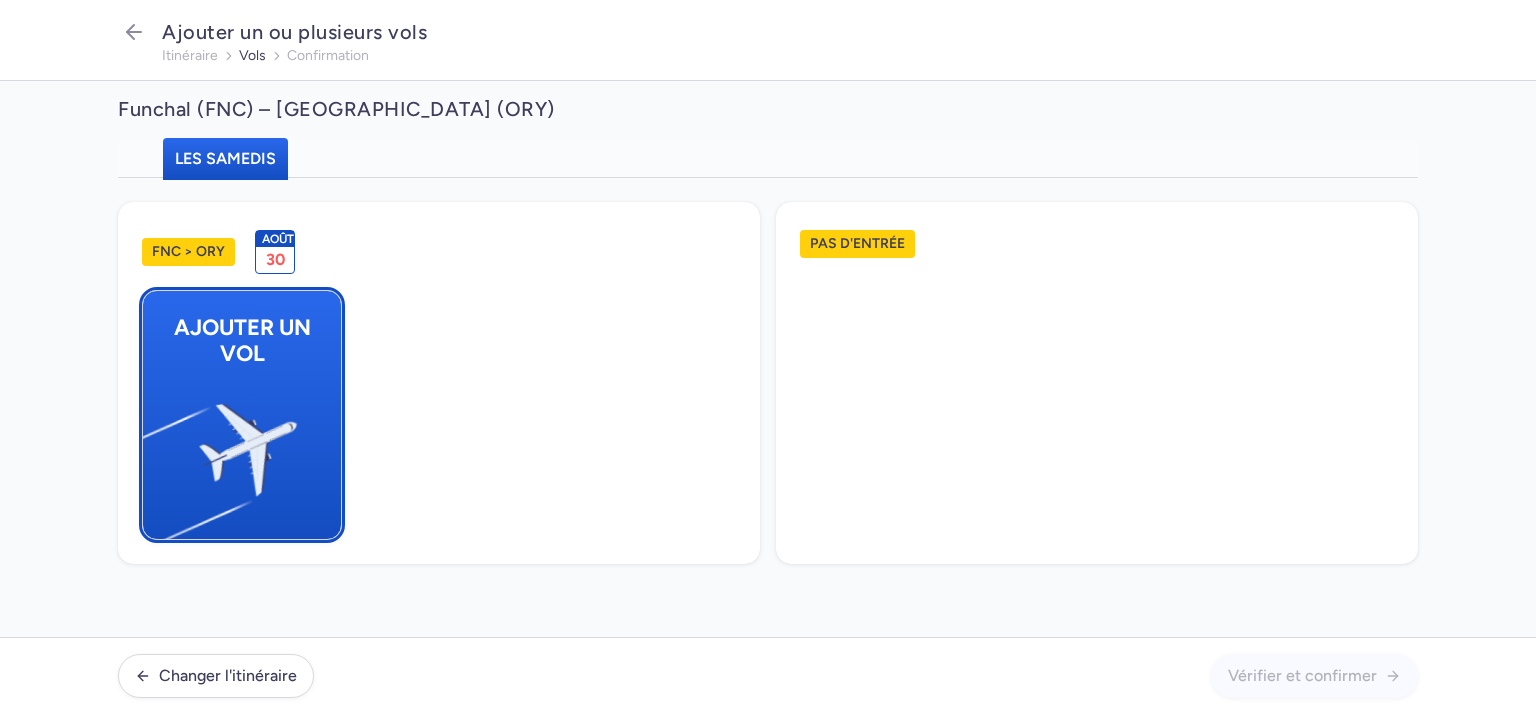click at bounding box center (152, 461) 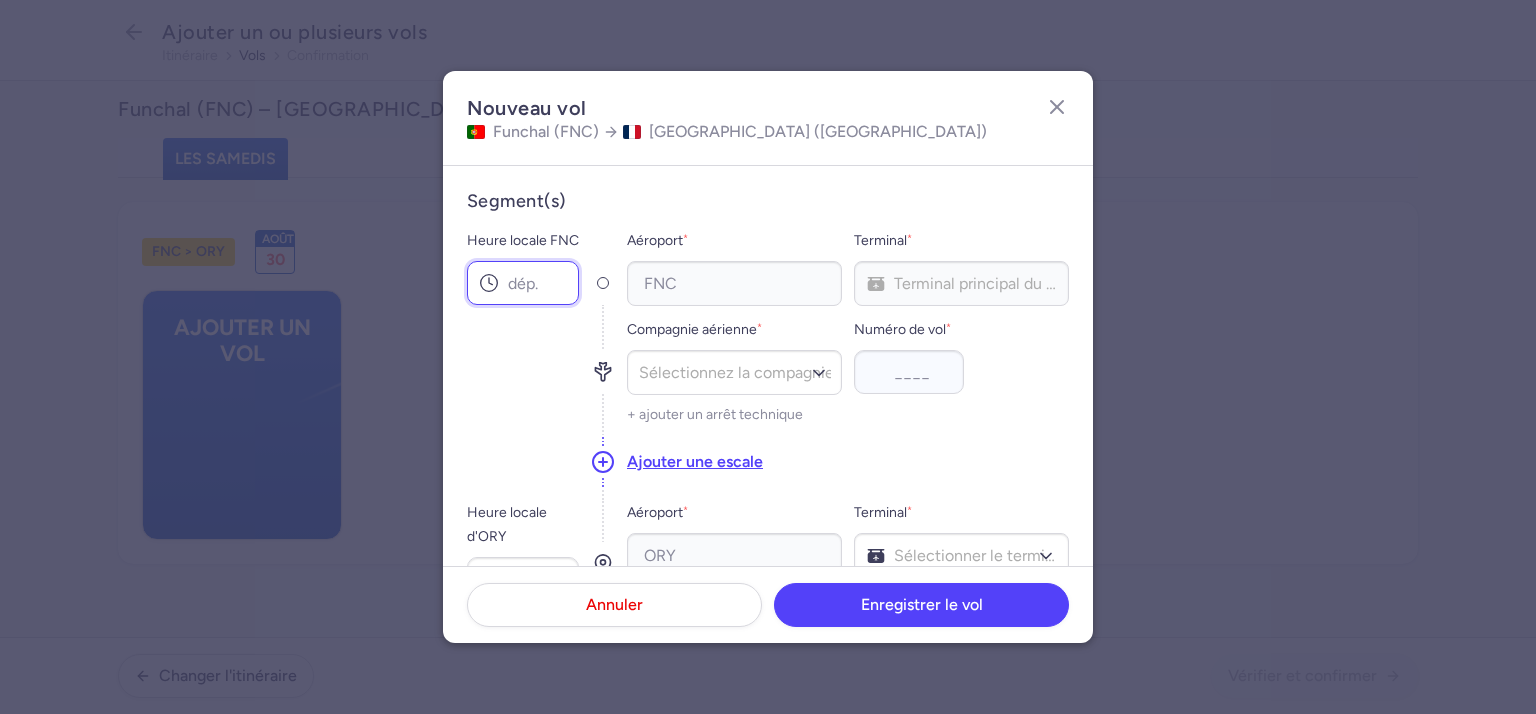 click on "Heure locale FNC" at bounding box center [523, 283] 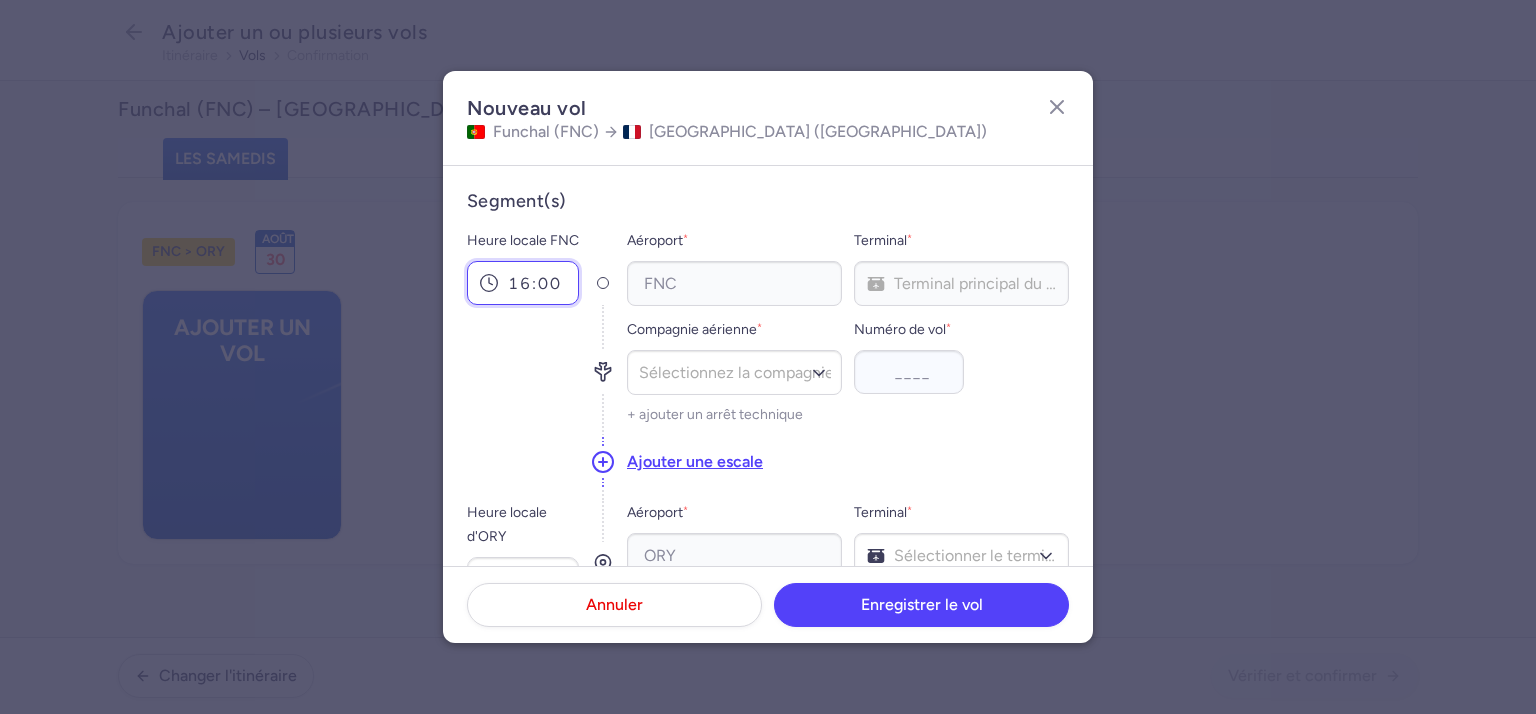 type on "16:00" 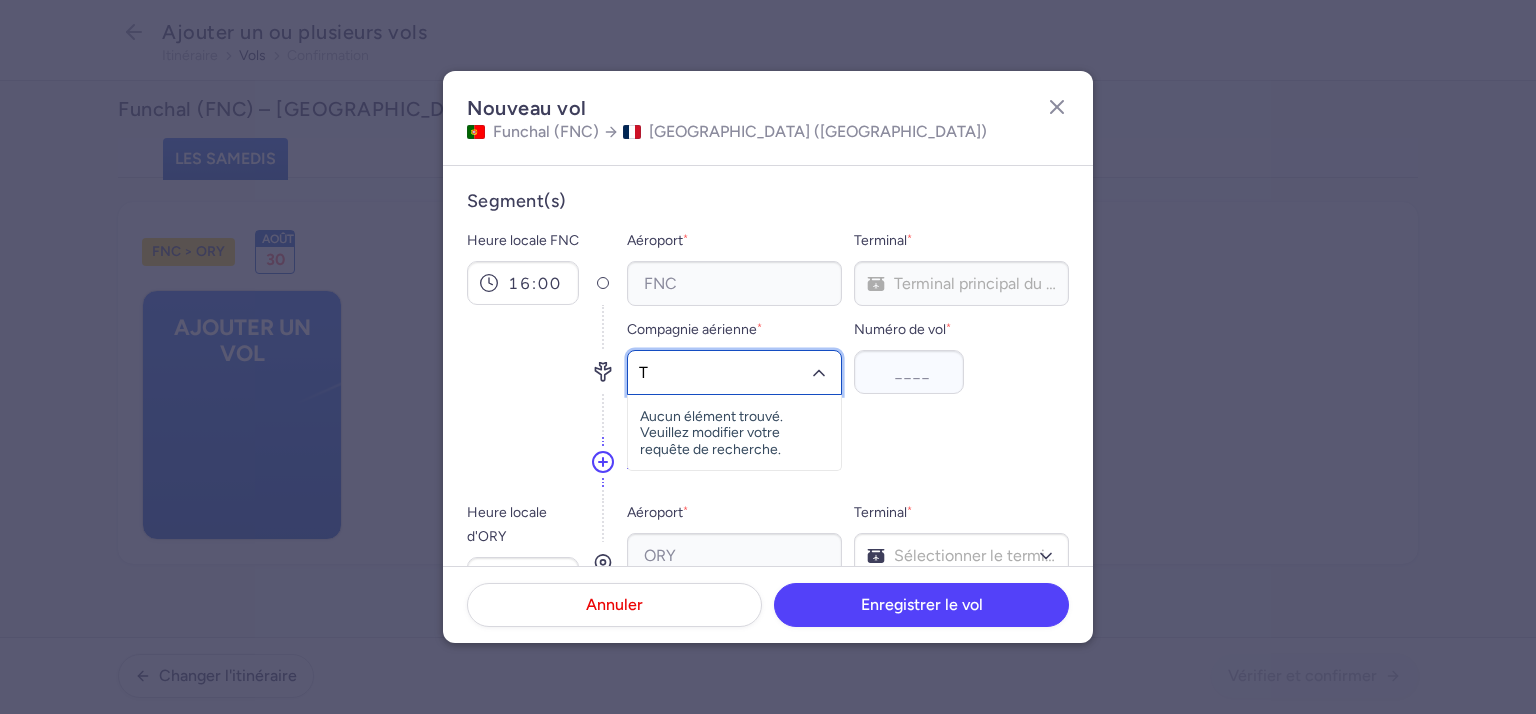 type on "TO" 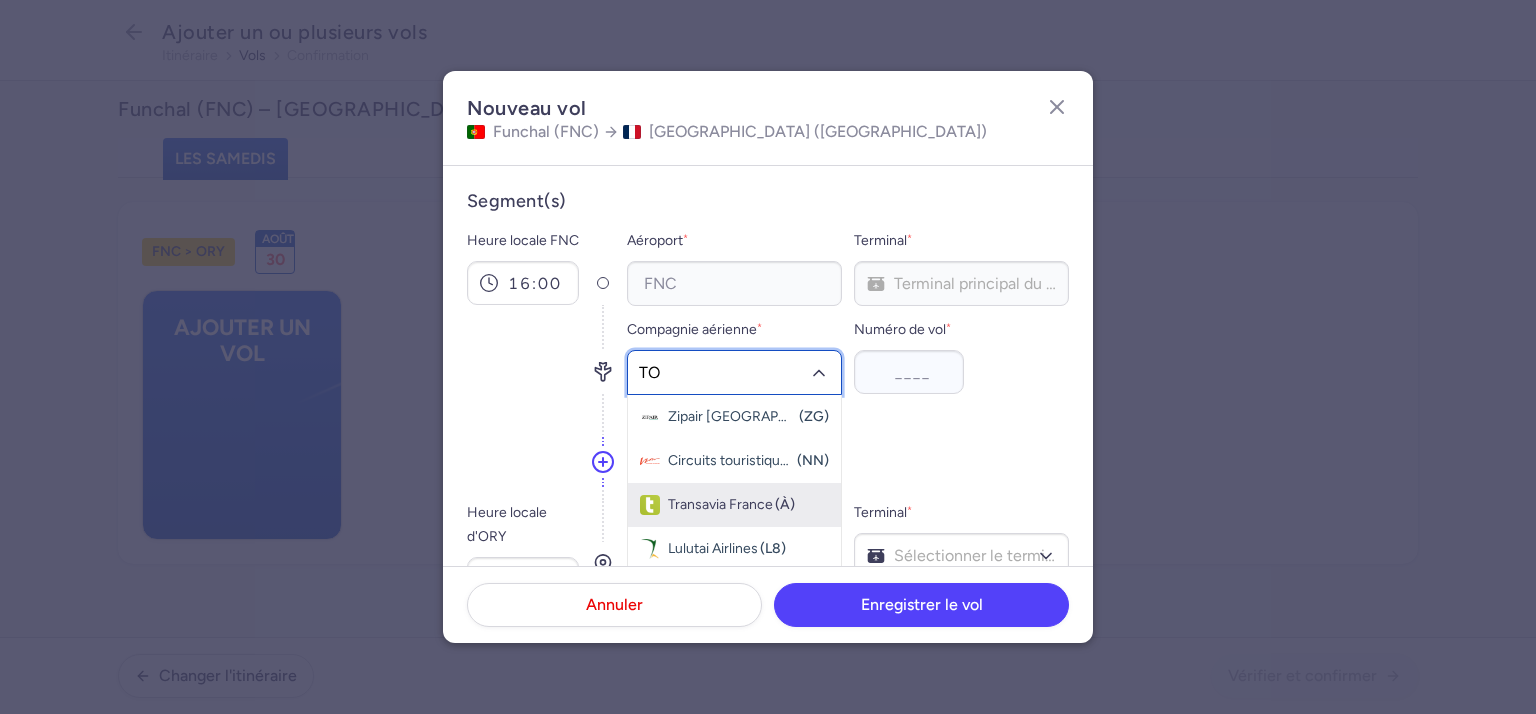 click on "Transavia France" at bounding box center (720, 504) 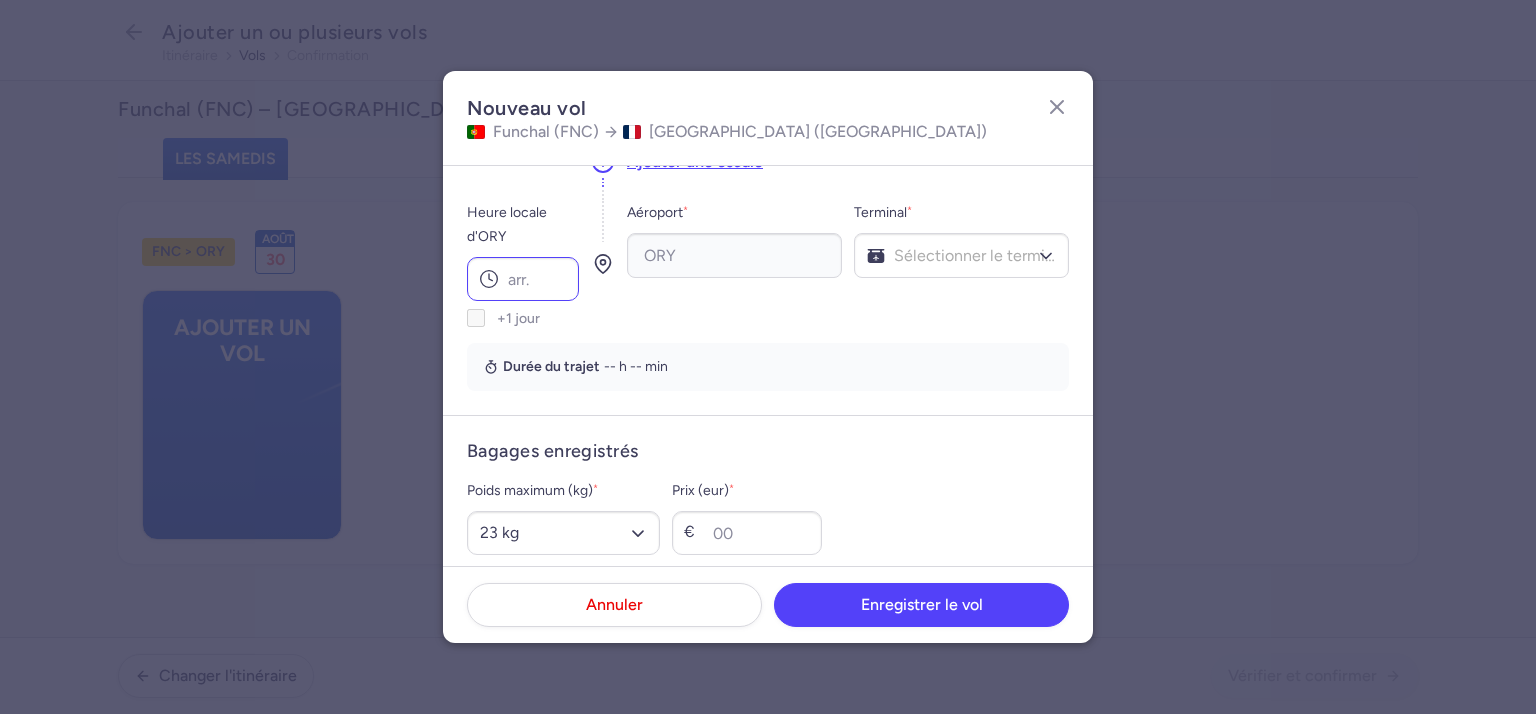 type on "7691" 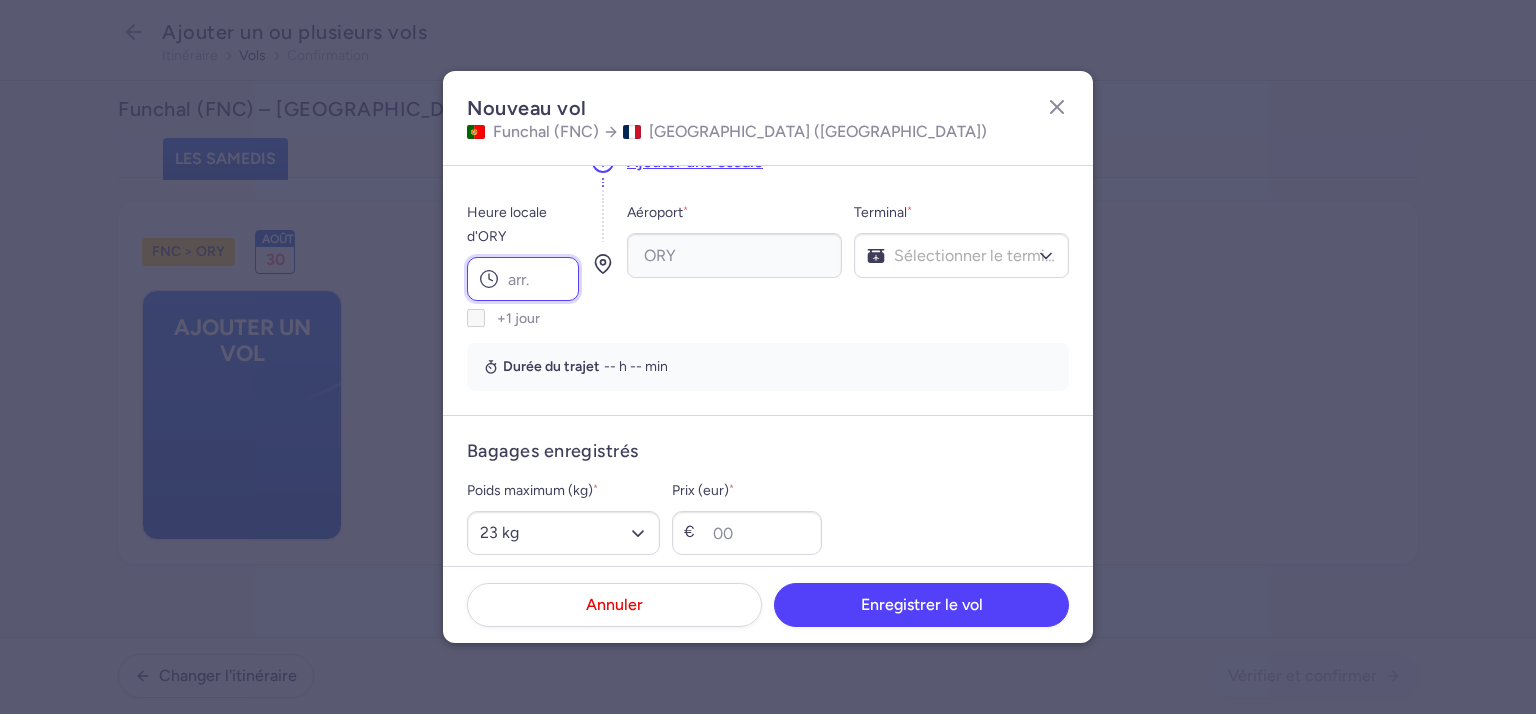 click on "Heure locale d'ORY" at bounding box center [523, 279] 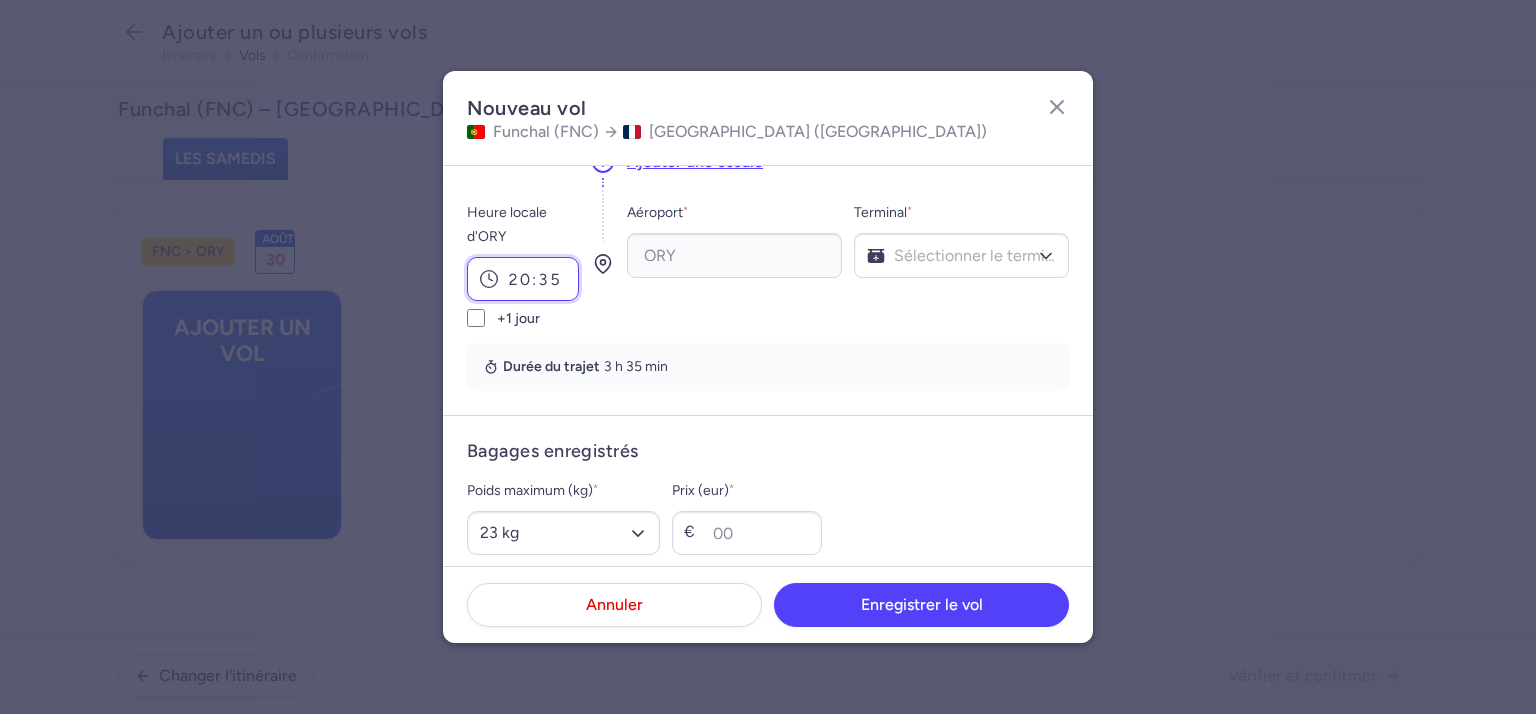 type on "20:35" 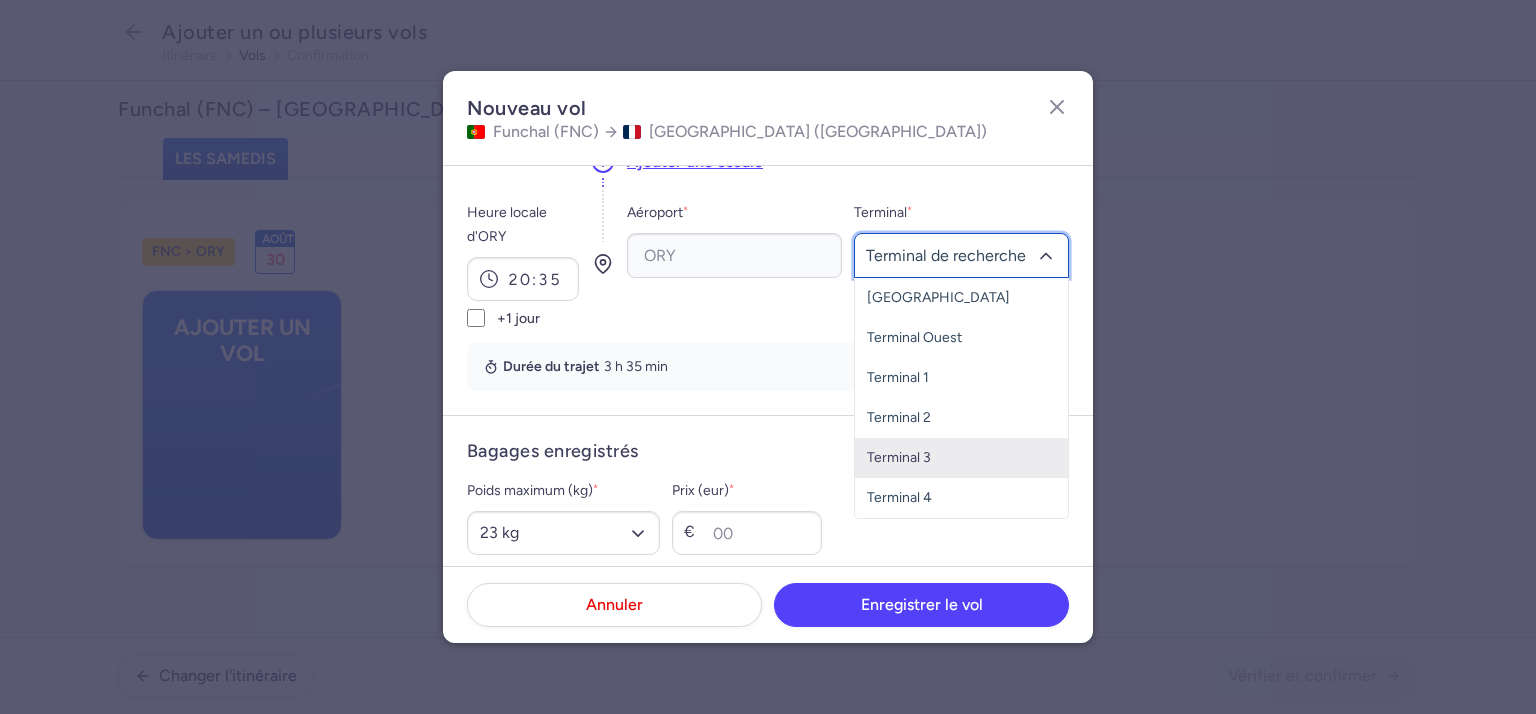click on "Terminal 3" at bounding box center [899, 457] 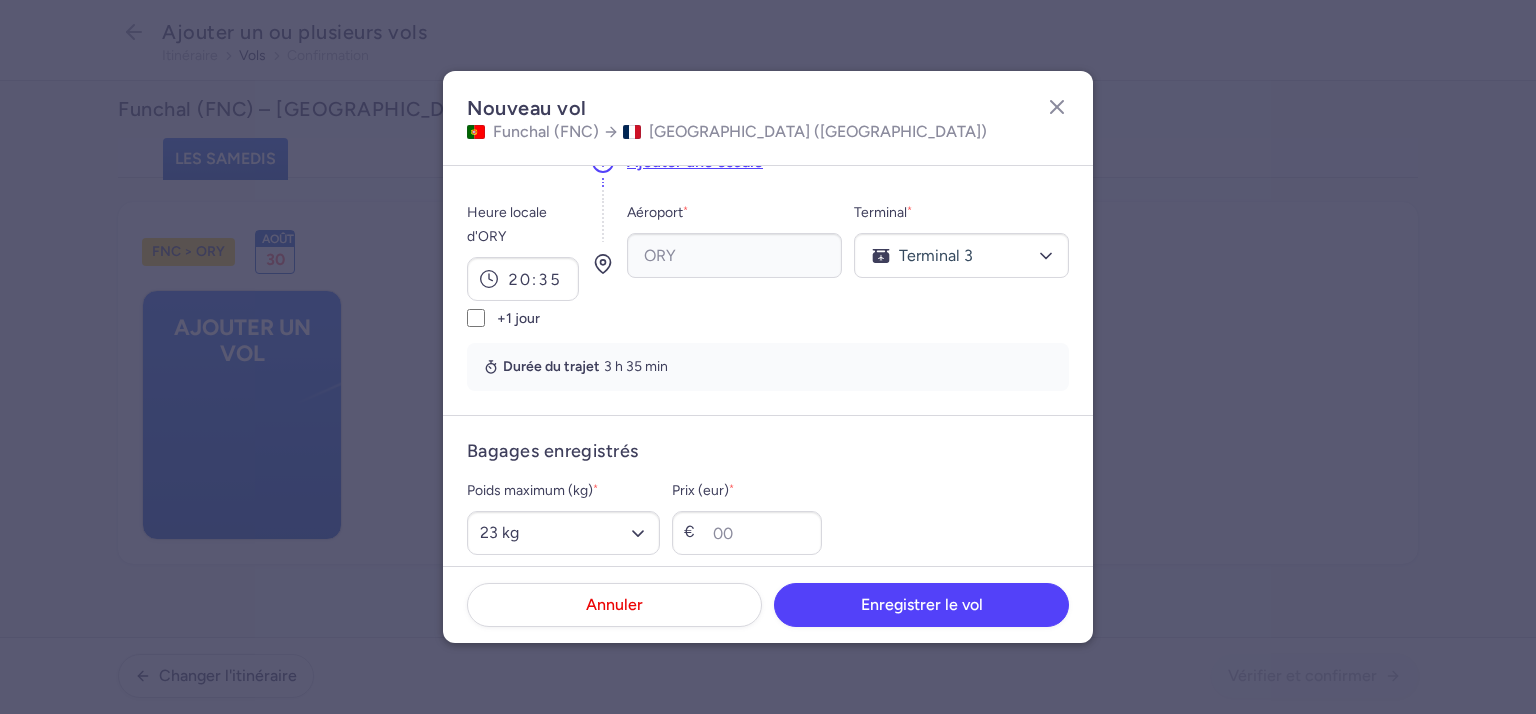 scroll, scrollTop: 400, scrollLeft: 0, axis: vertical 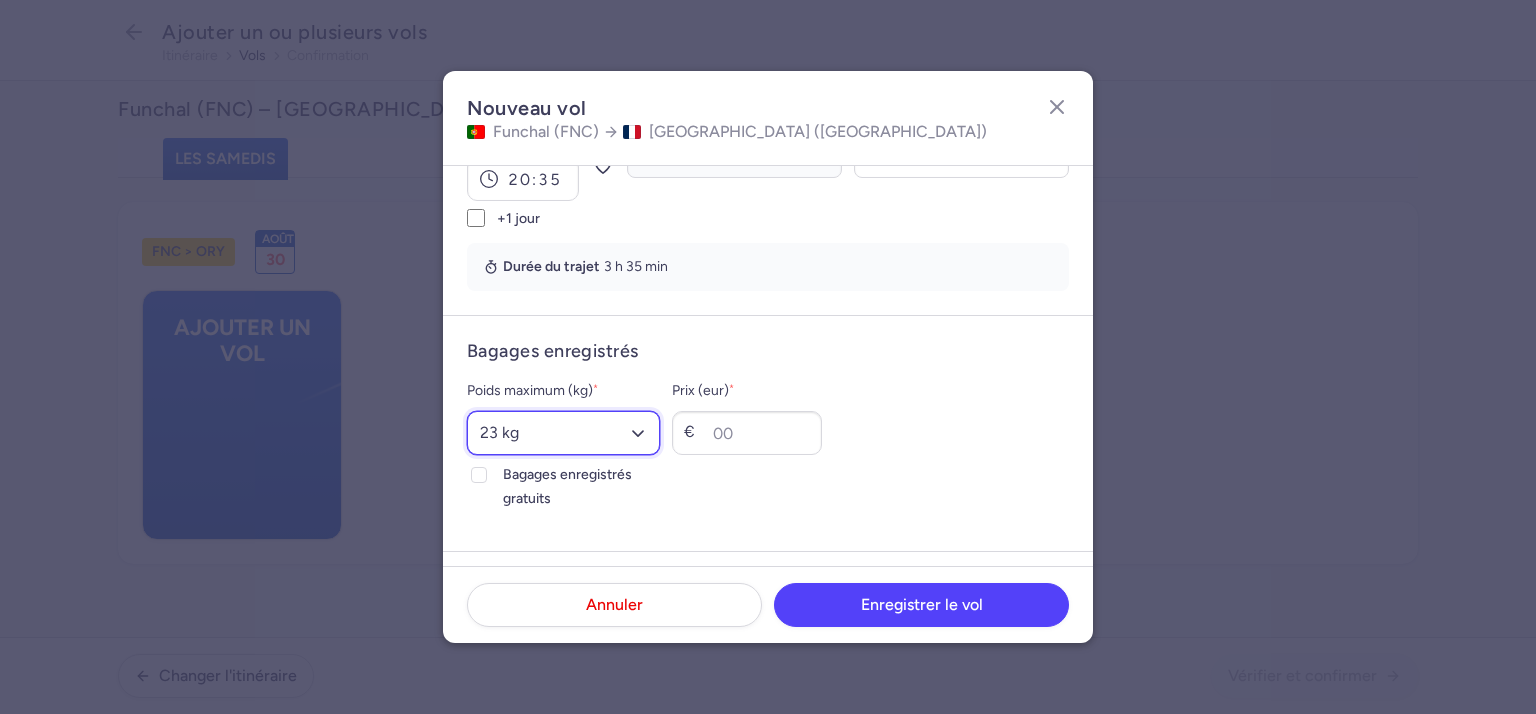 click on "Sélectionnez une option 15 kg 16 kg 17 kg 18 kg 19 kg 20 kg 21 kg 22 kg 23 kg 24 kg 25 kg 26 kg 27 kg 28 kg 29 kg 30 kg 31 kg 32 kg 33 kg 34 kg 35 kg" at bounding box center [563, 433] 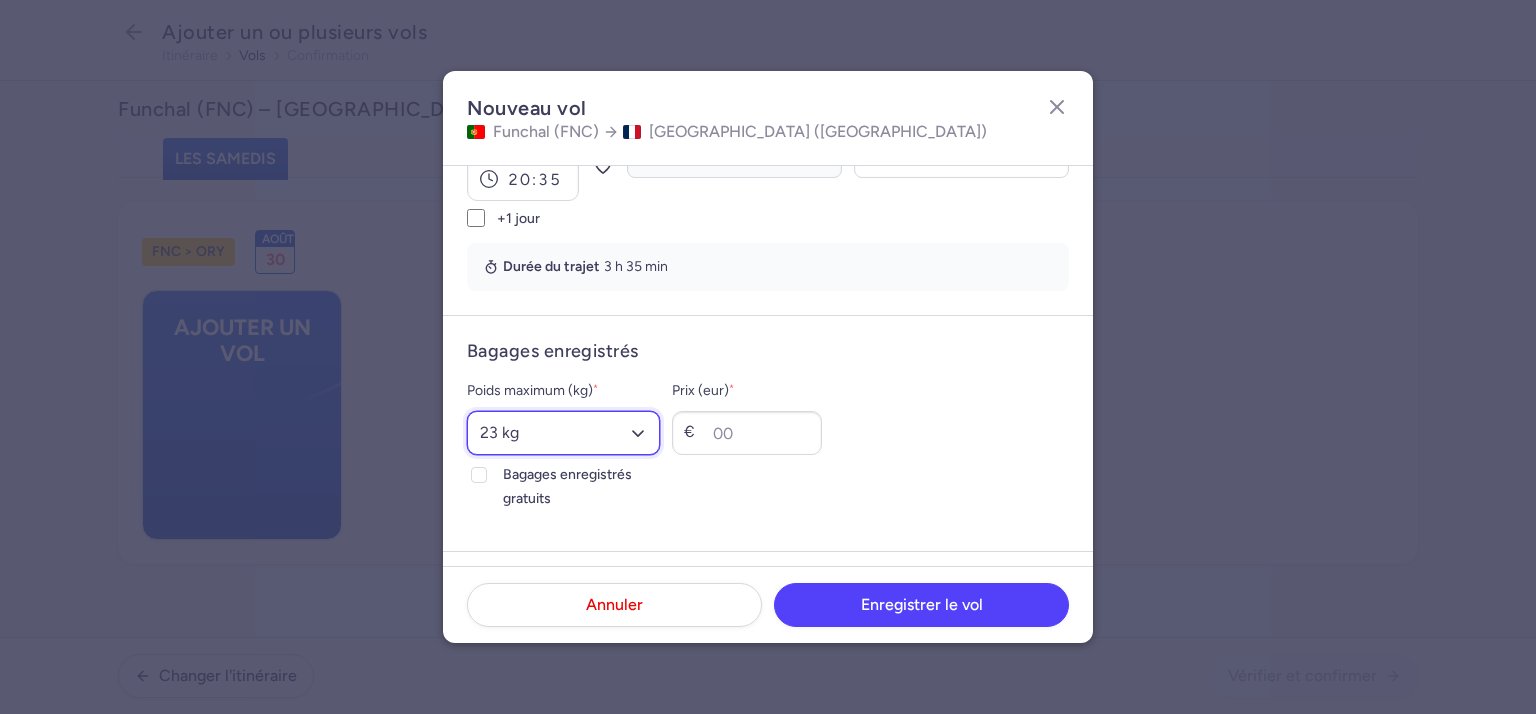 select on "20" 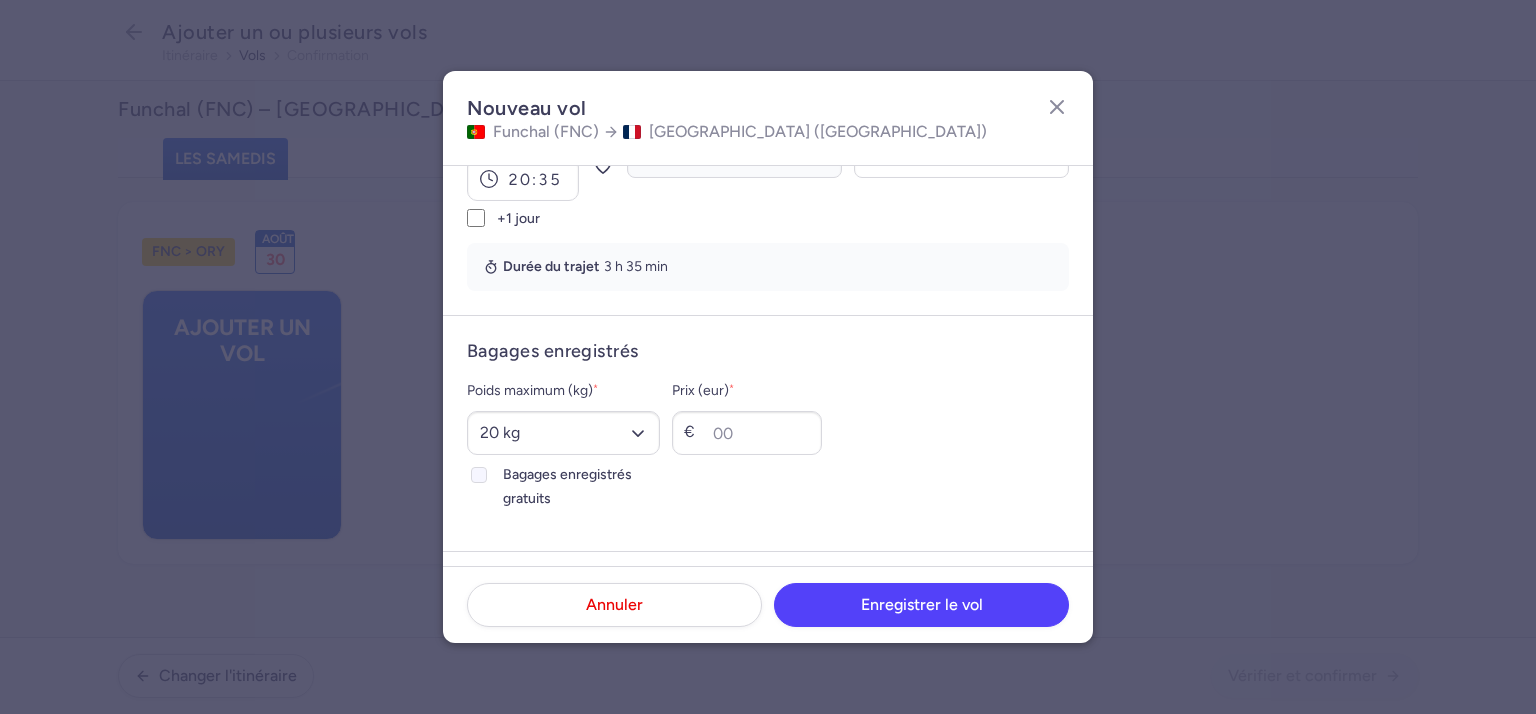 click 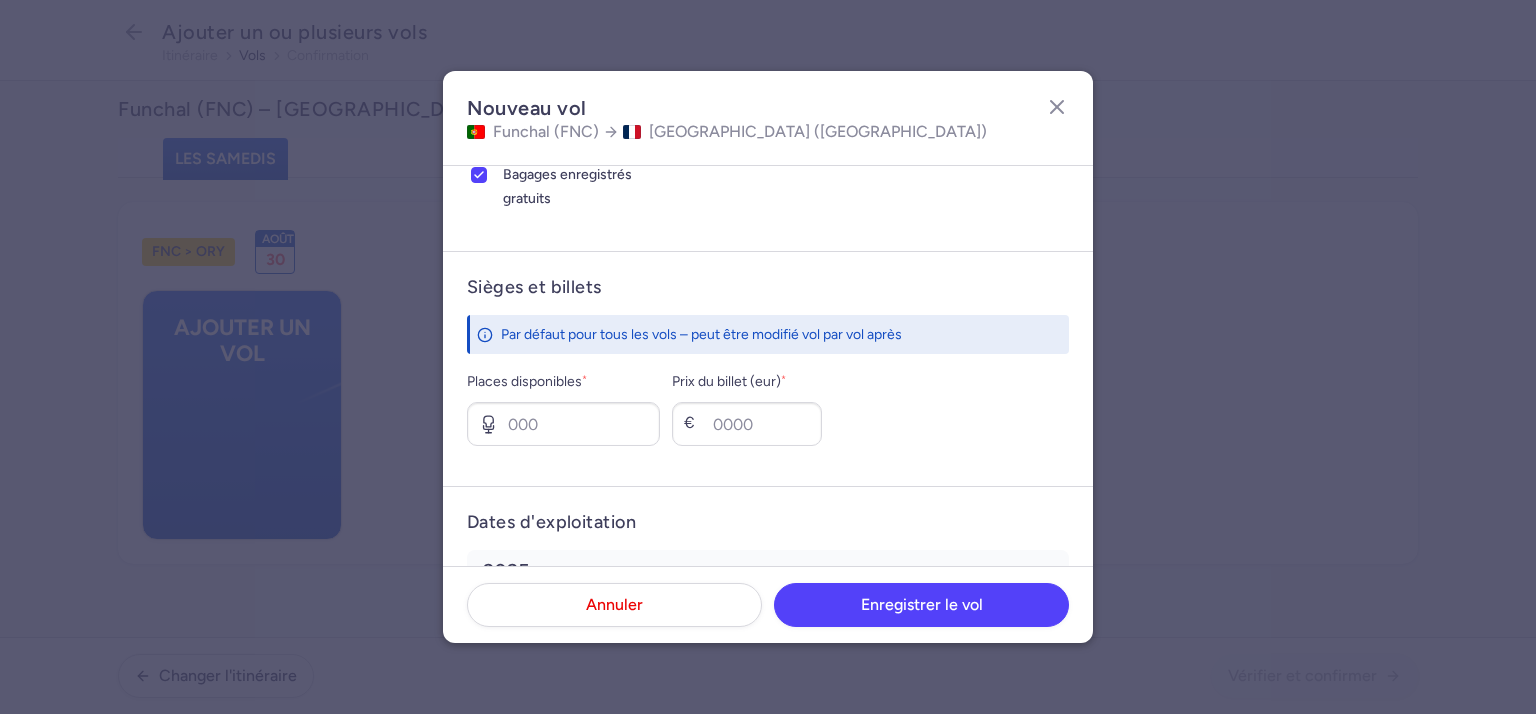 scroll, scrollTop: 800, scrollLeft: 0, axis: vertical 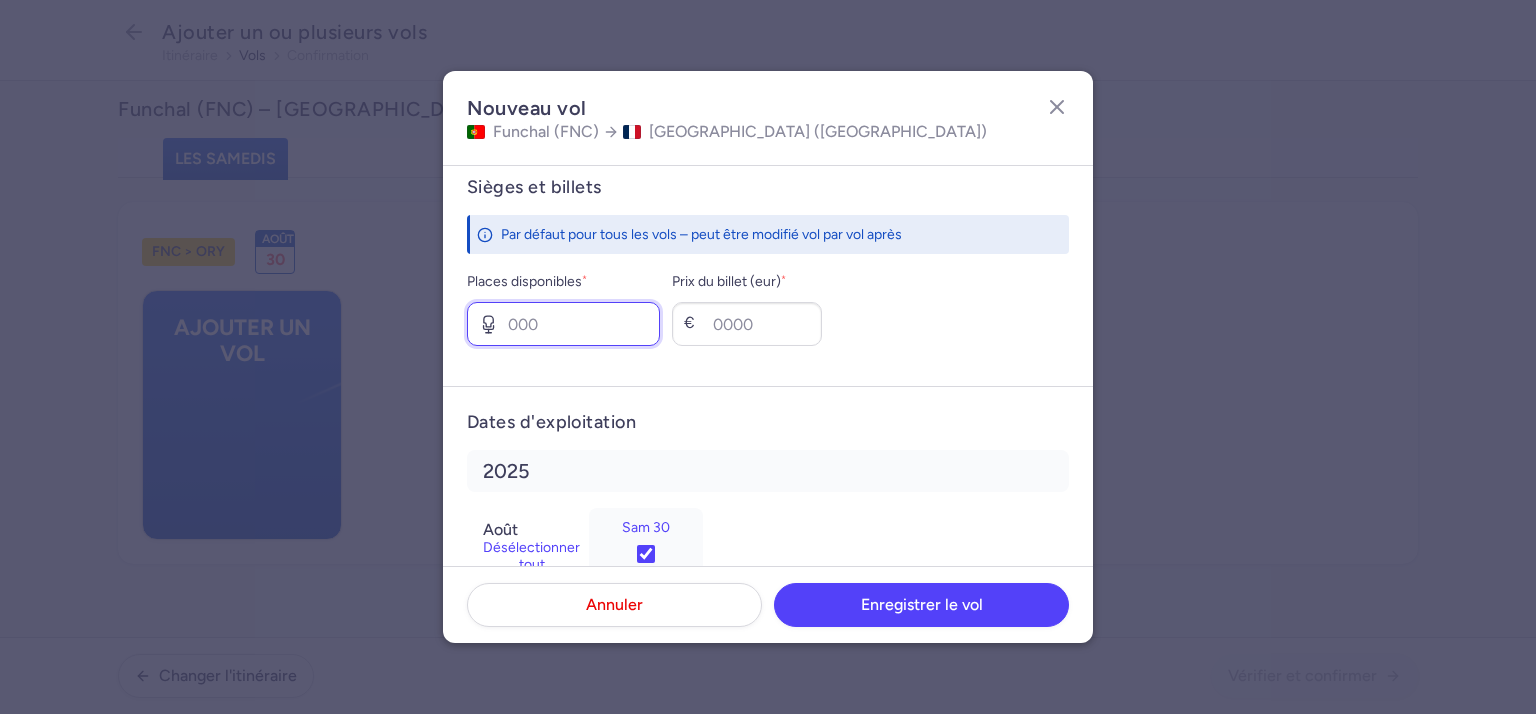 click on "Places disponibles  *" at bounding box center (563, 324) 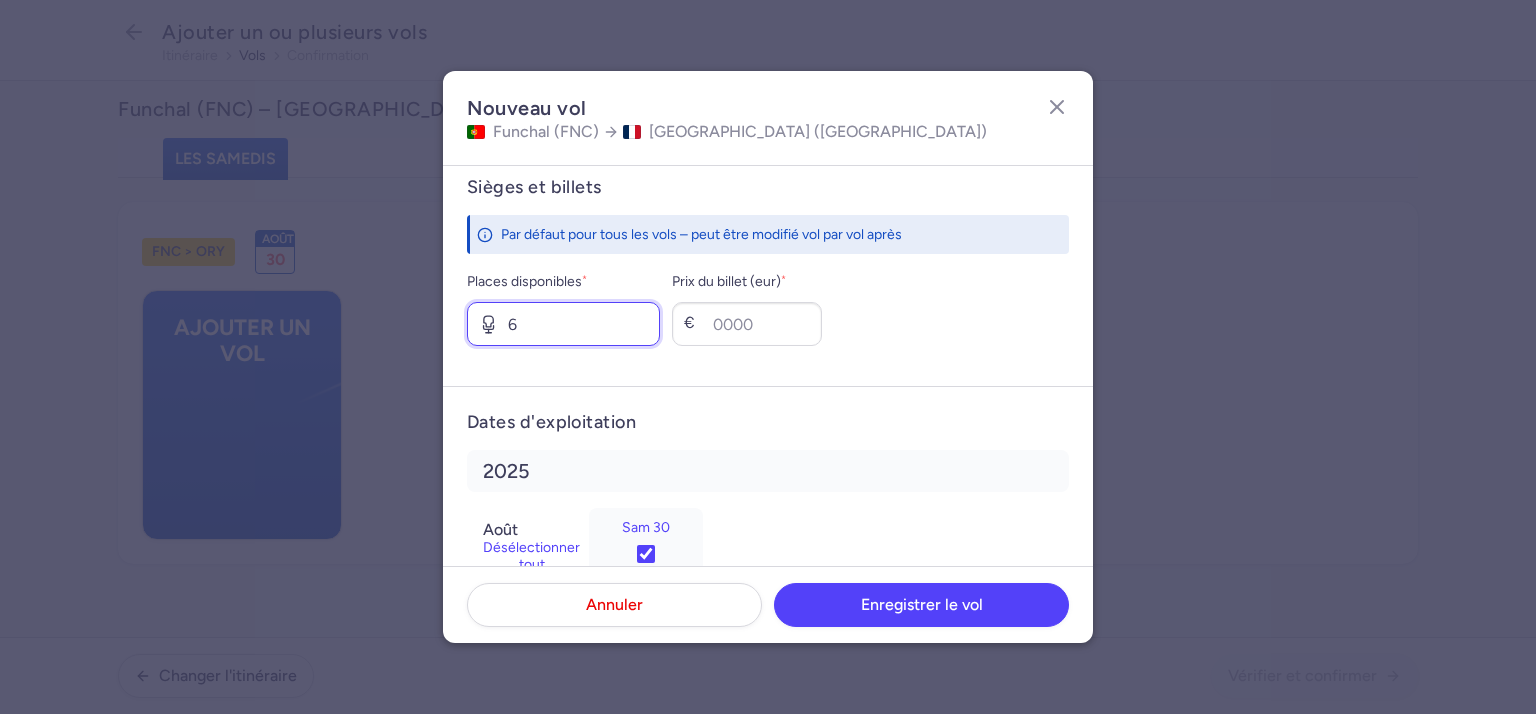 type on "6" 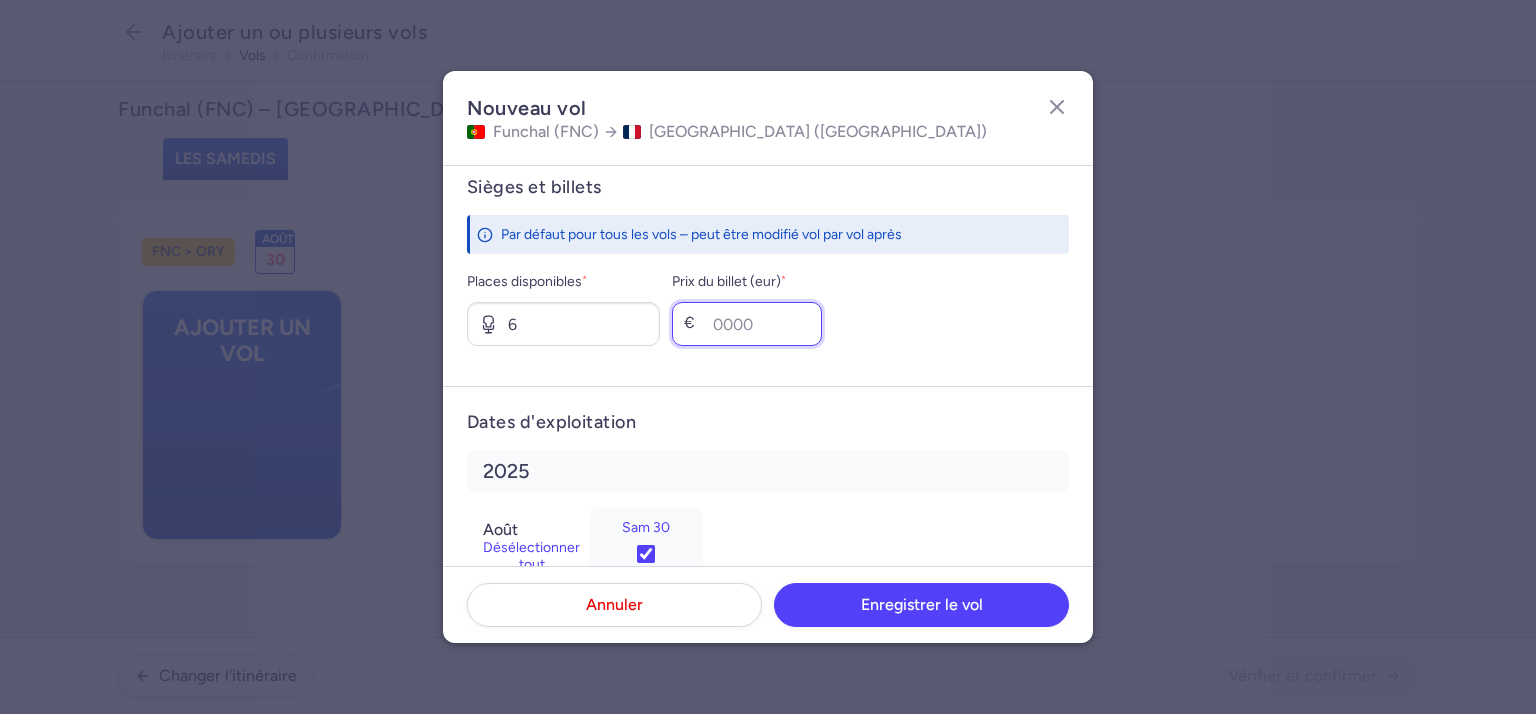 click on "Prix ​​du billet (eur)  *" at bounding box center (747, 324) 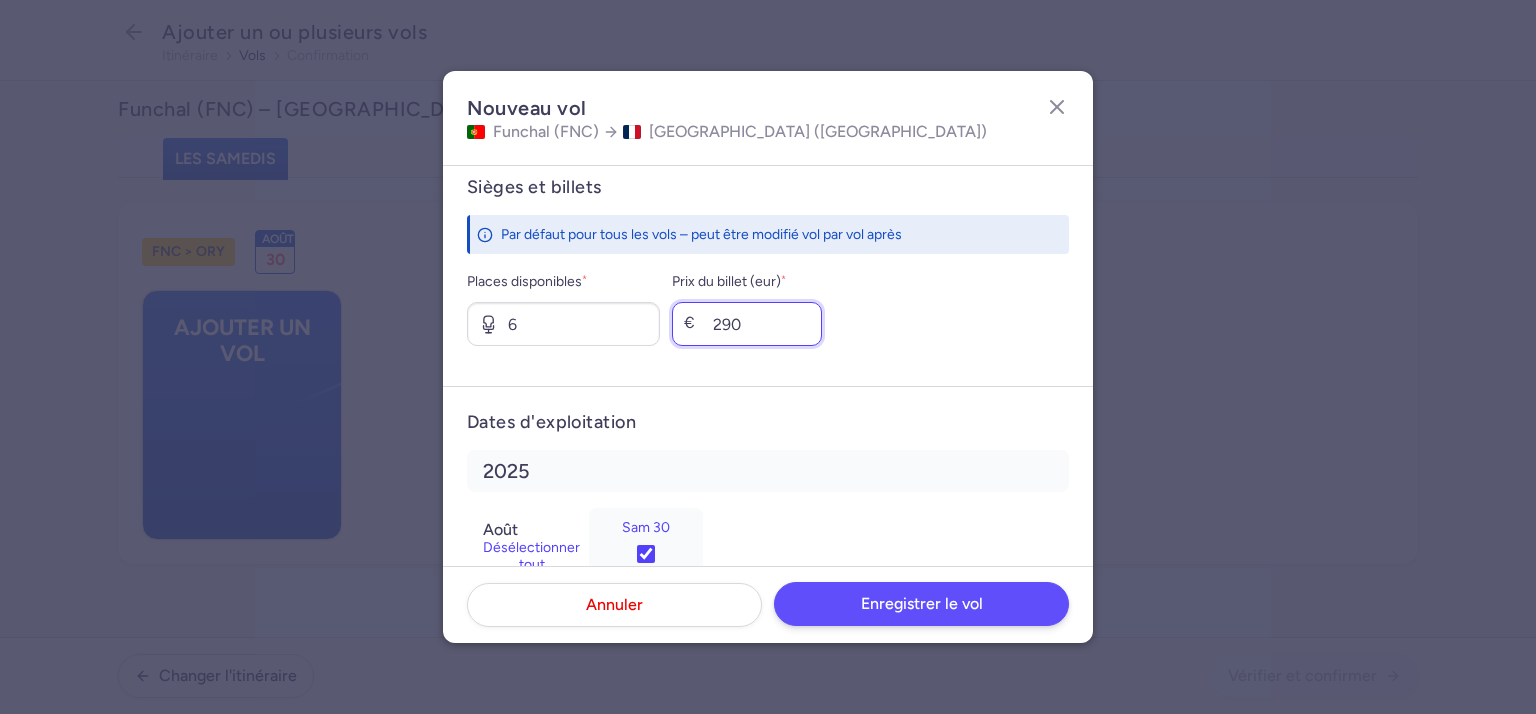 type on "290" 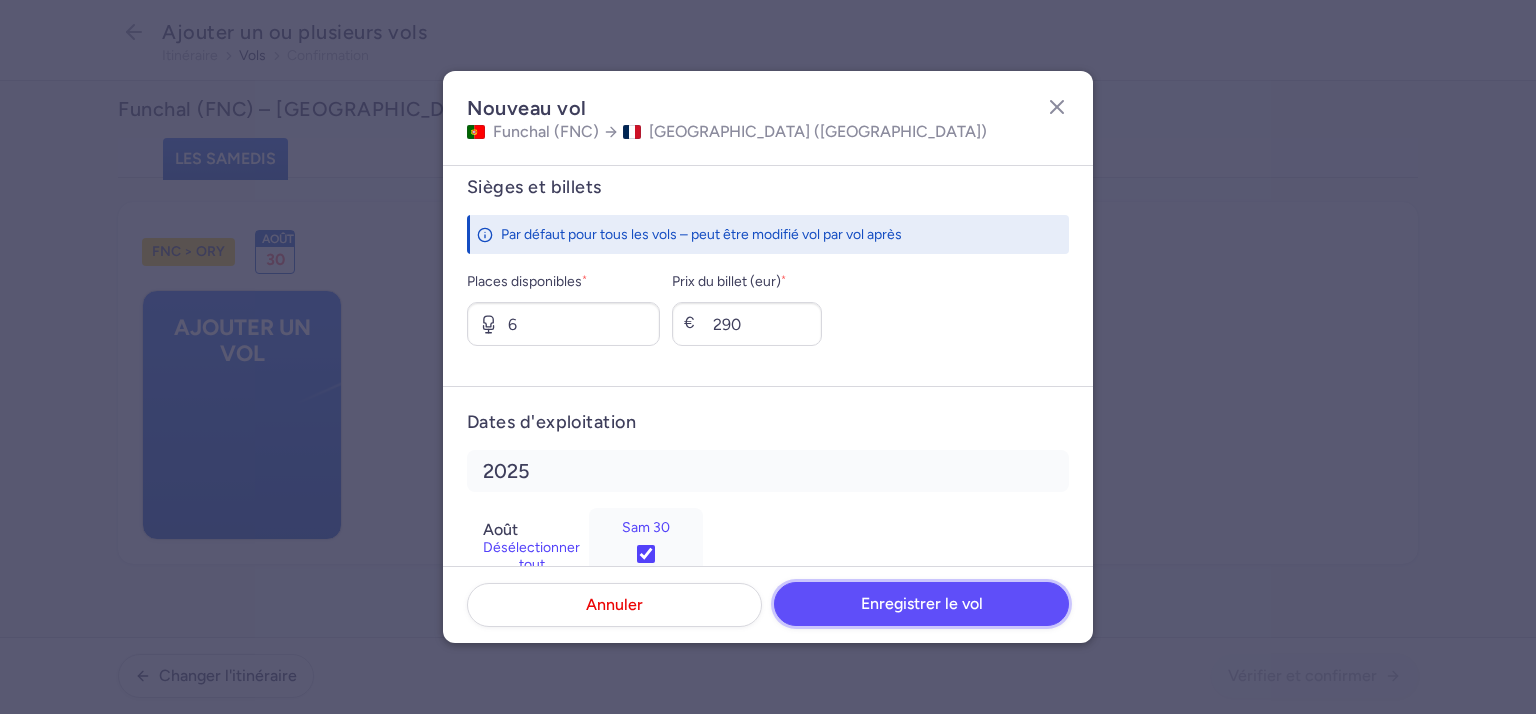 click on "Enregistrer le vol" at bounding box center [922, 603] 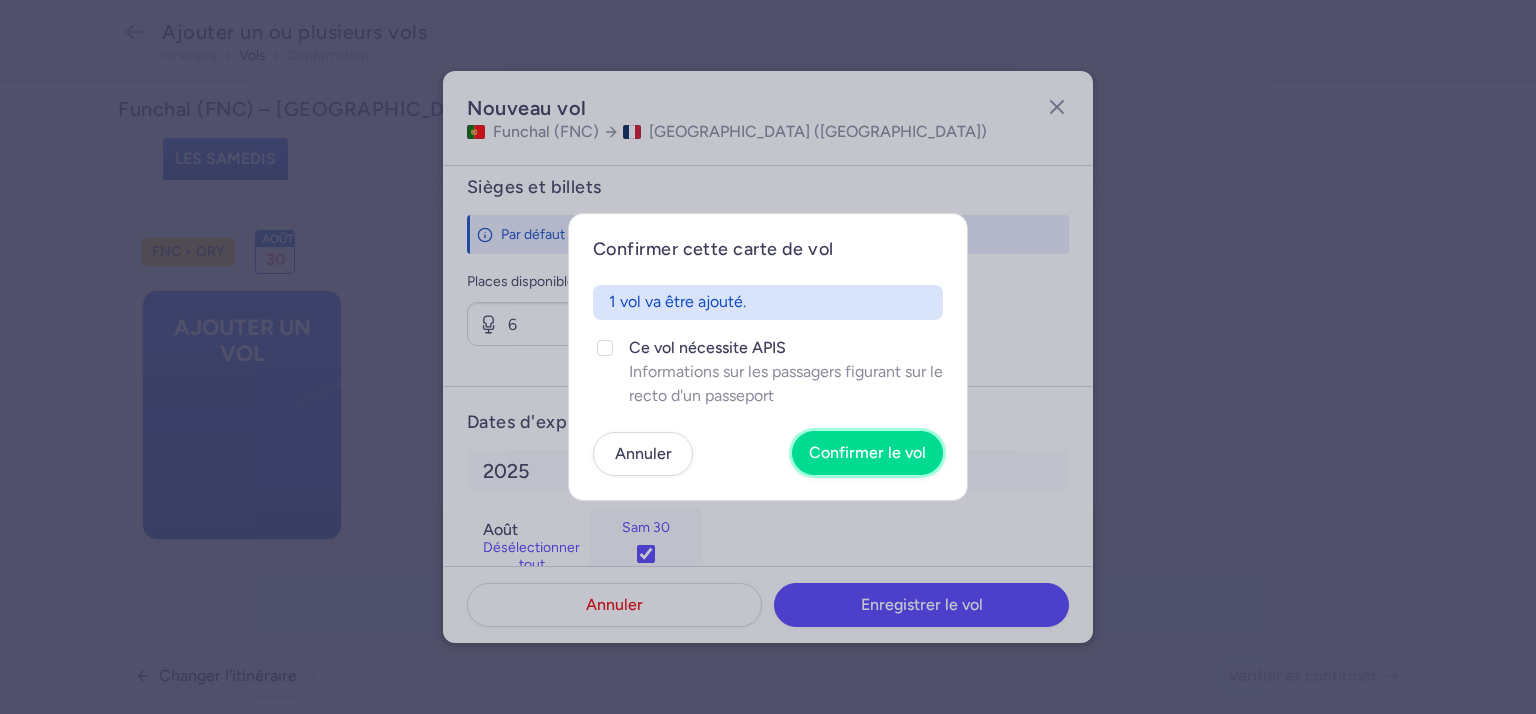 click on "Confirmer le vol" at bounding box center [867, 452] 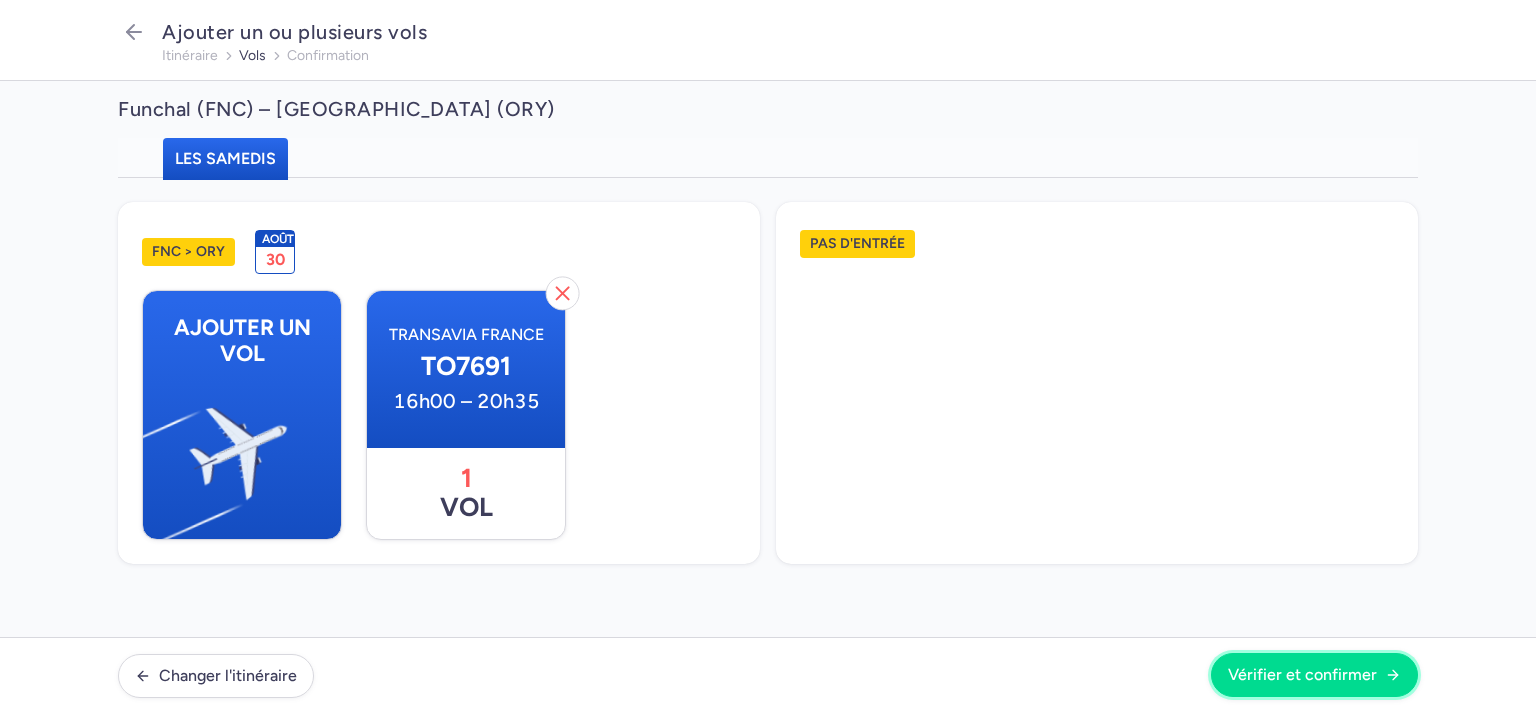 click on "Vérifier et confirmer" at bounding box center [1302, 674] 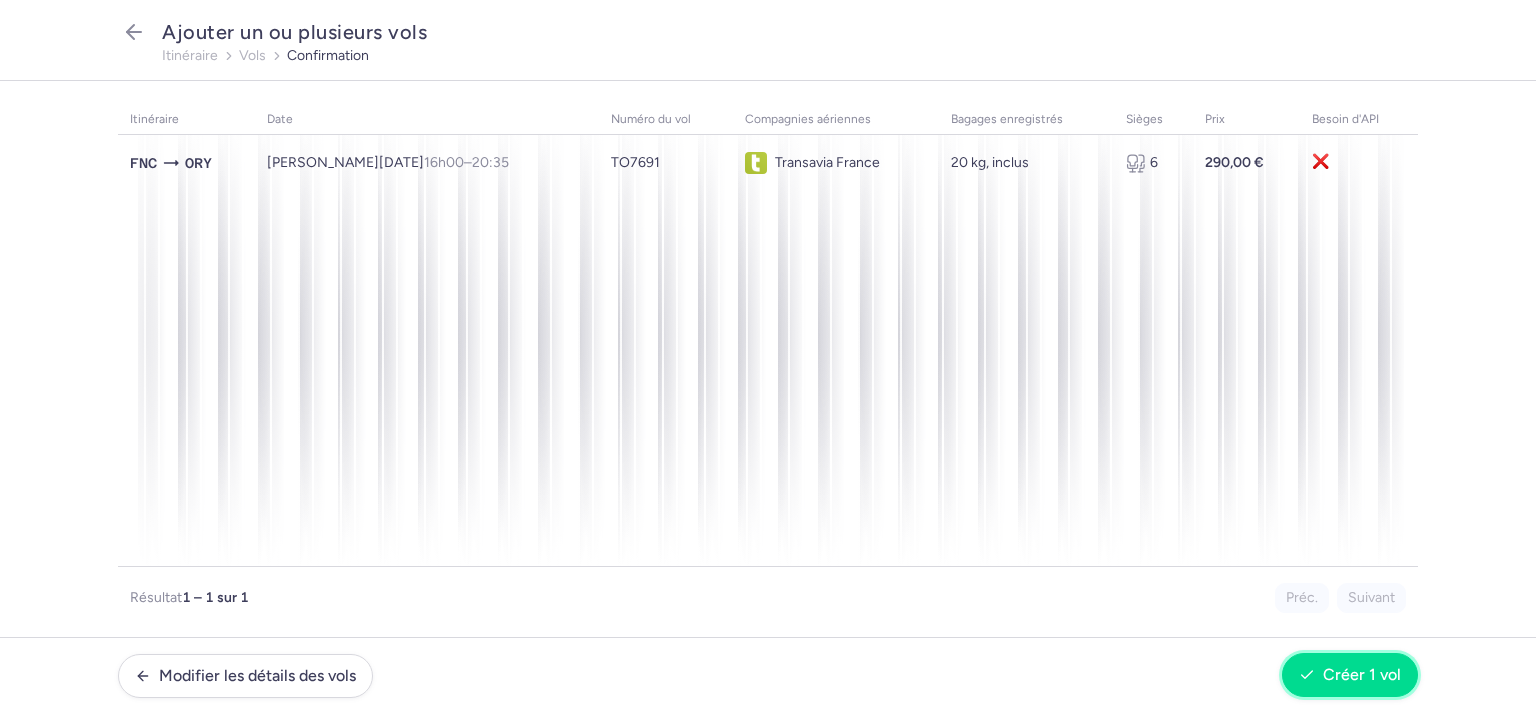 click on "Créer 1 vol" at bounding box center (1362, 674) 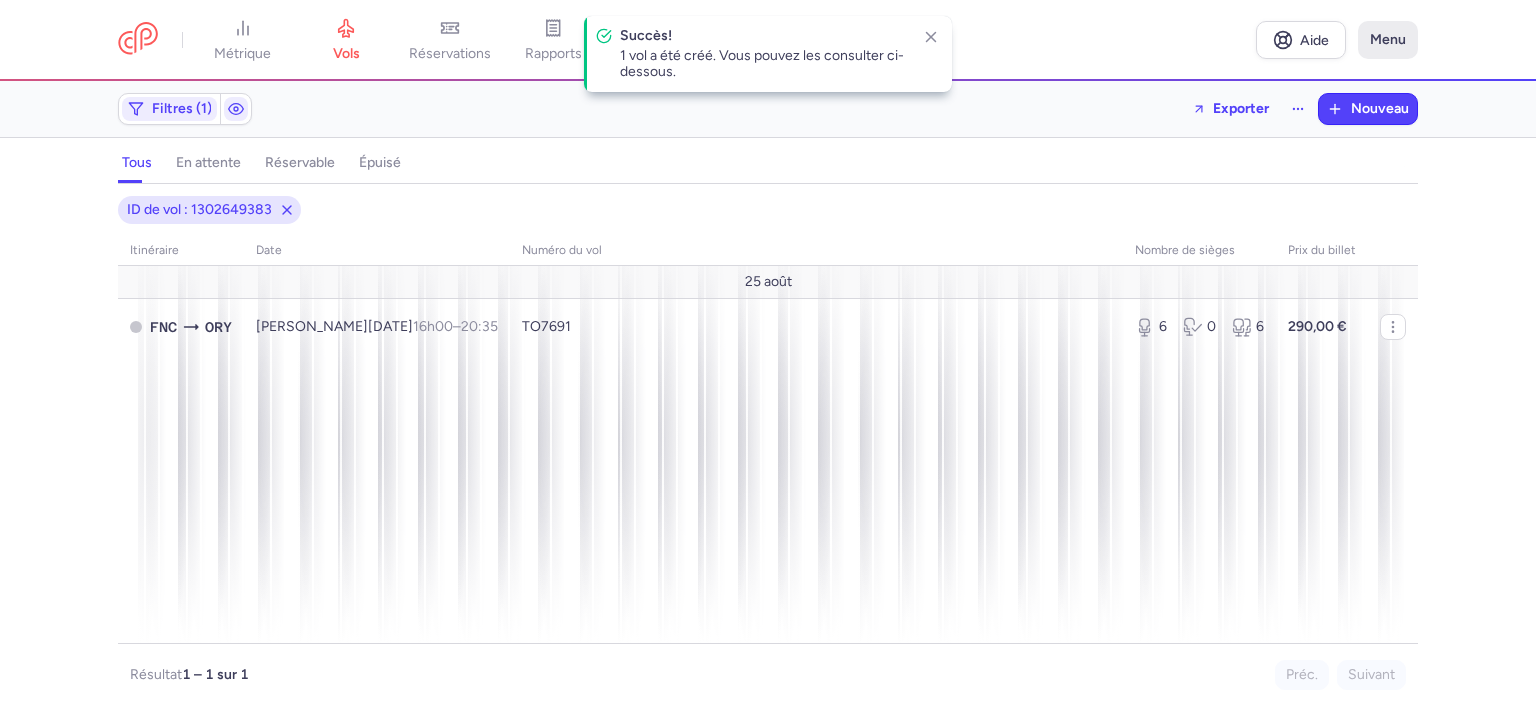click on "Menu" at bounding box center [1388, 39] 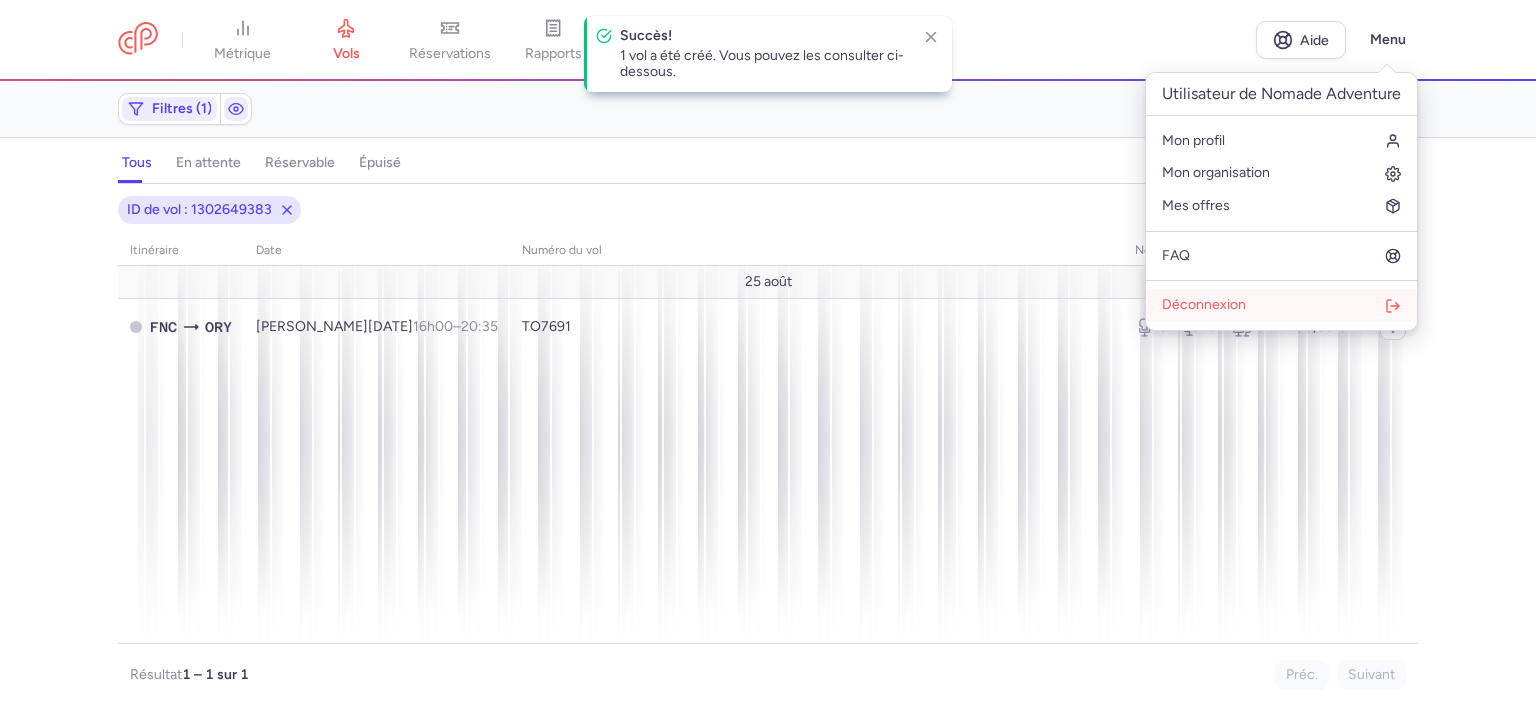 click on "Déconnexion" at bounding box center (1204, 304) 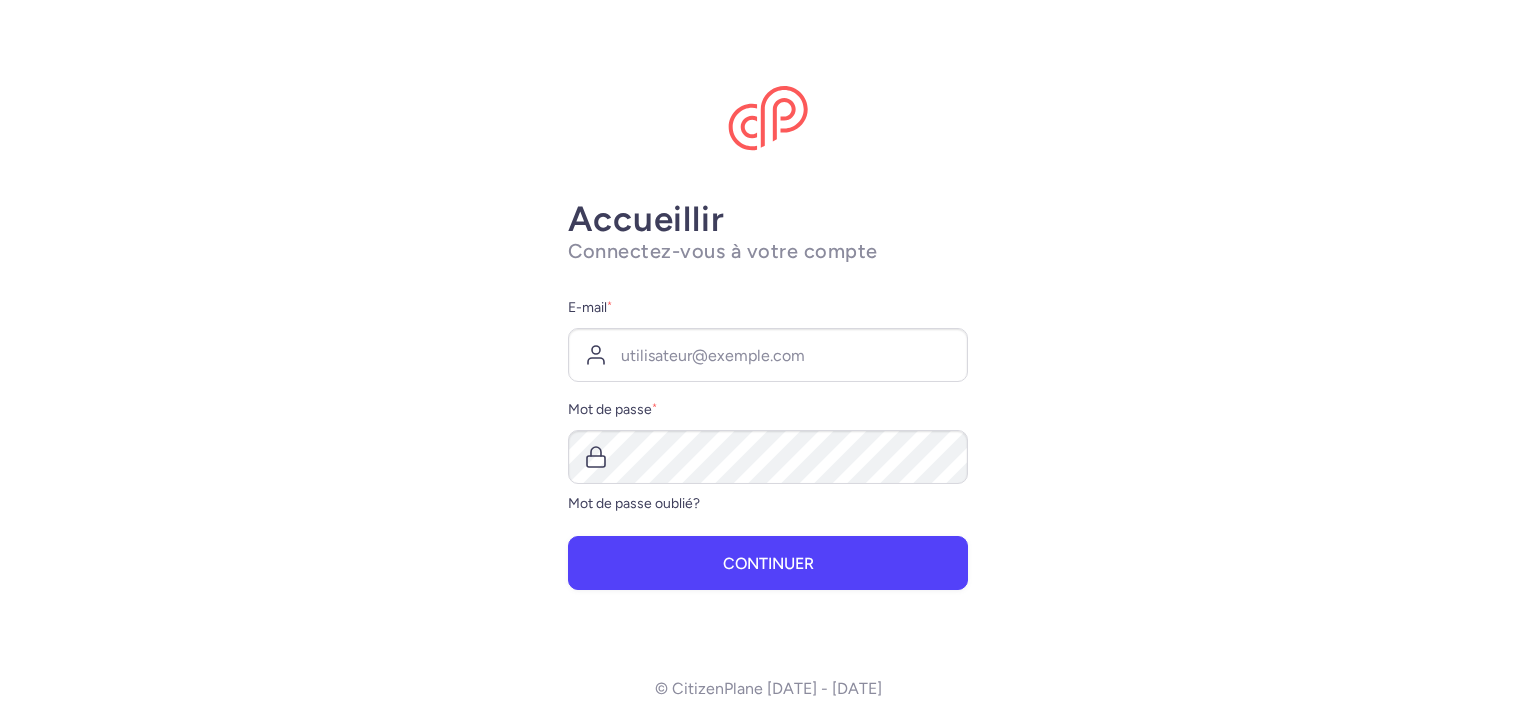 scroll, scrollTop: 0, scrollLeft: 0, axis: both 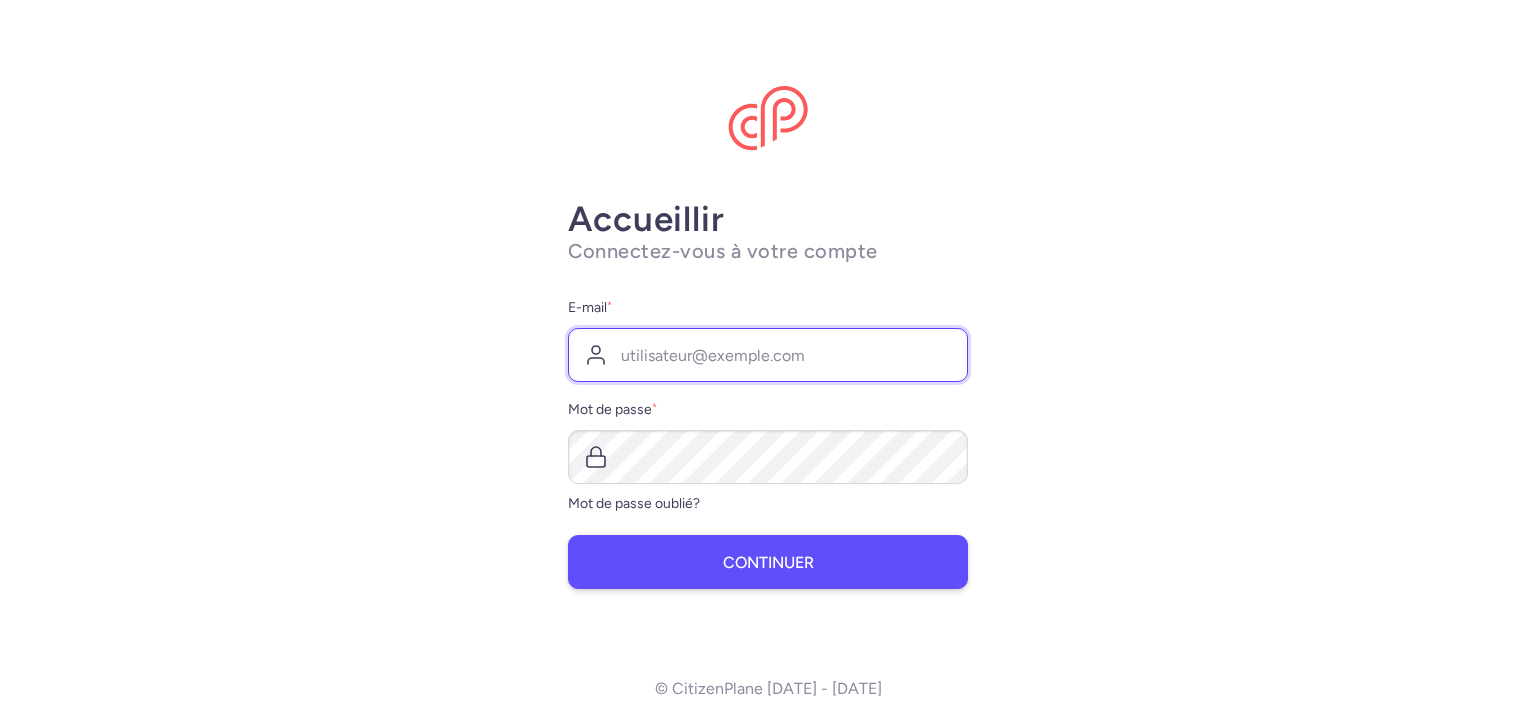 type on "[EMAIL_ADDRESS][DOMAIN_NAME]" 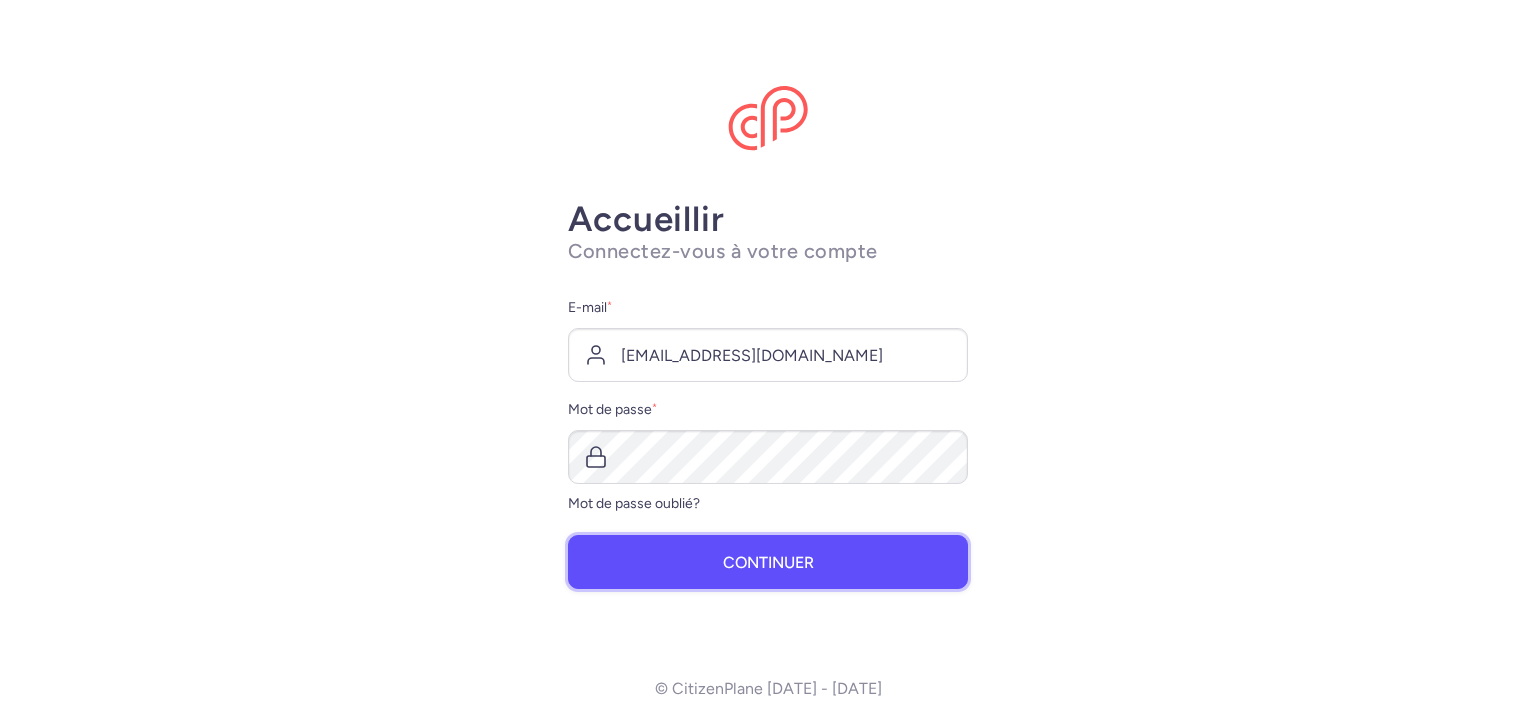 click on "Continuer" at bounding box center [768, 562] 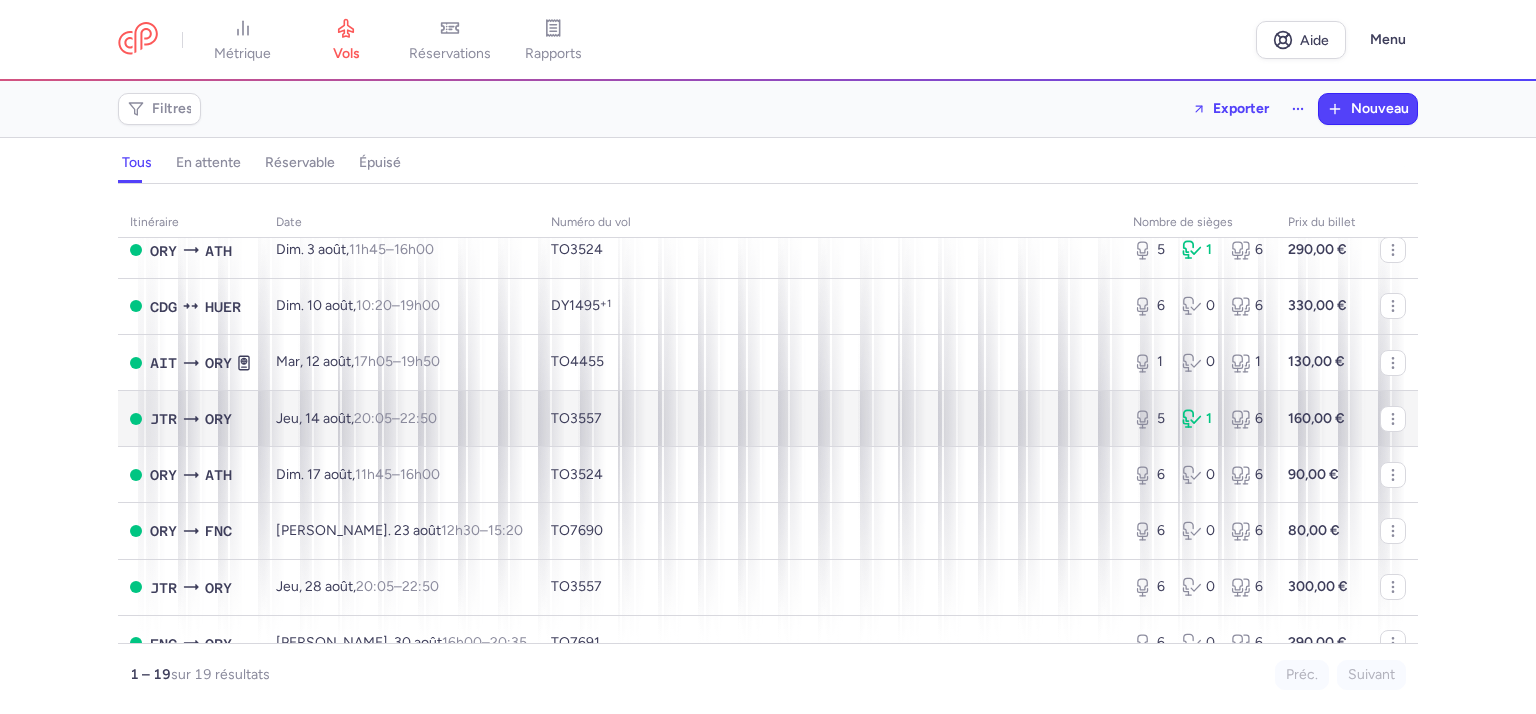 scroll, scrollTop: 746, scrollLeft: 0, axis: vertical 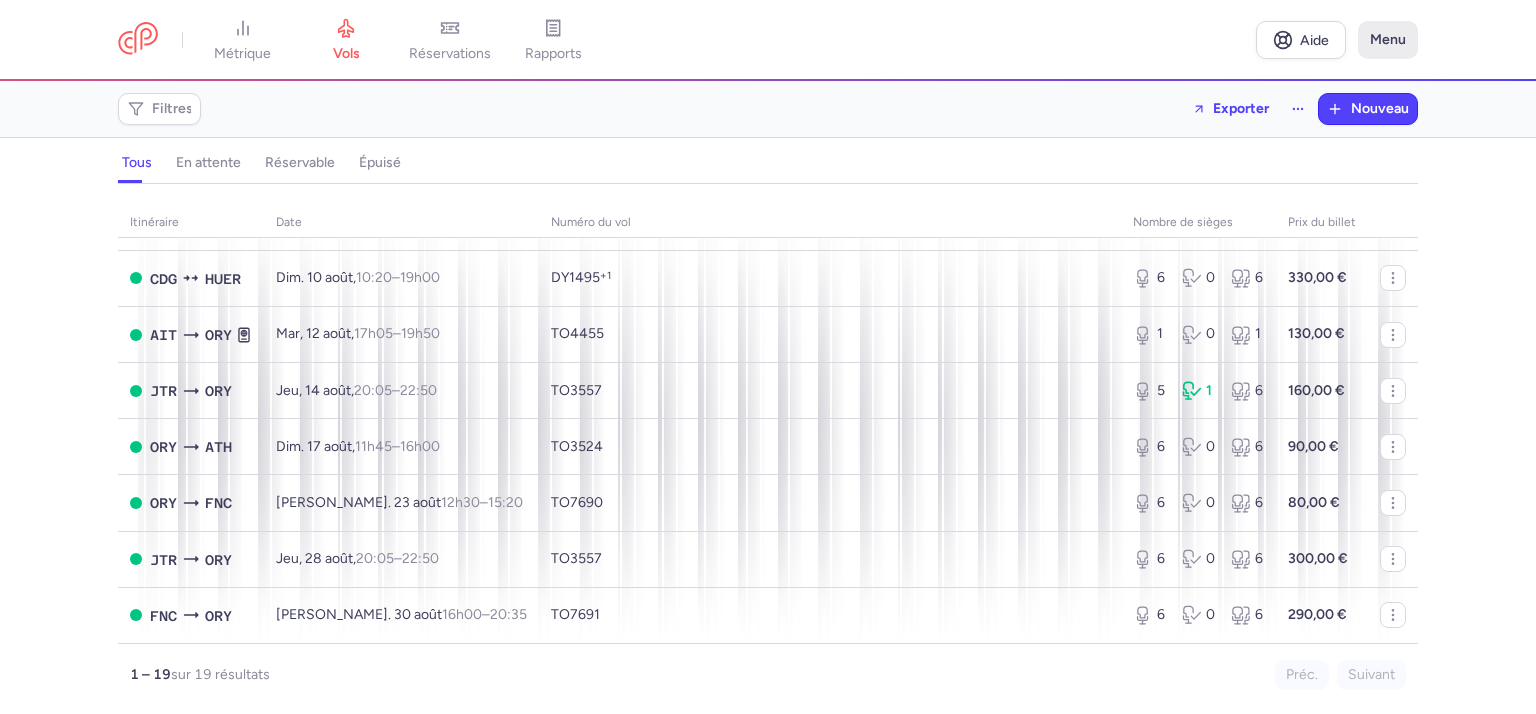 click on "Menu" at bounding box center [1388, 39] 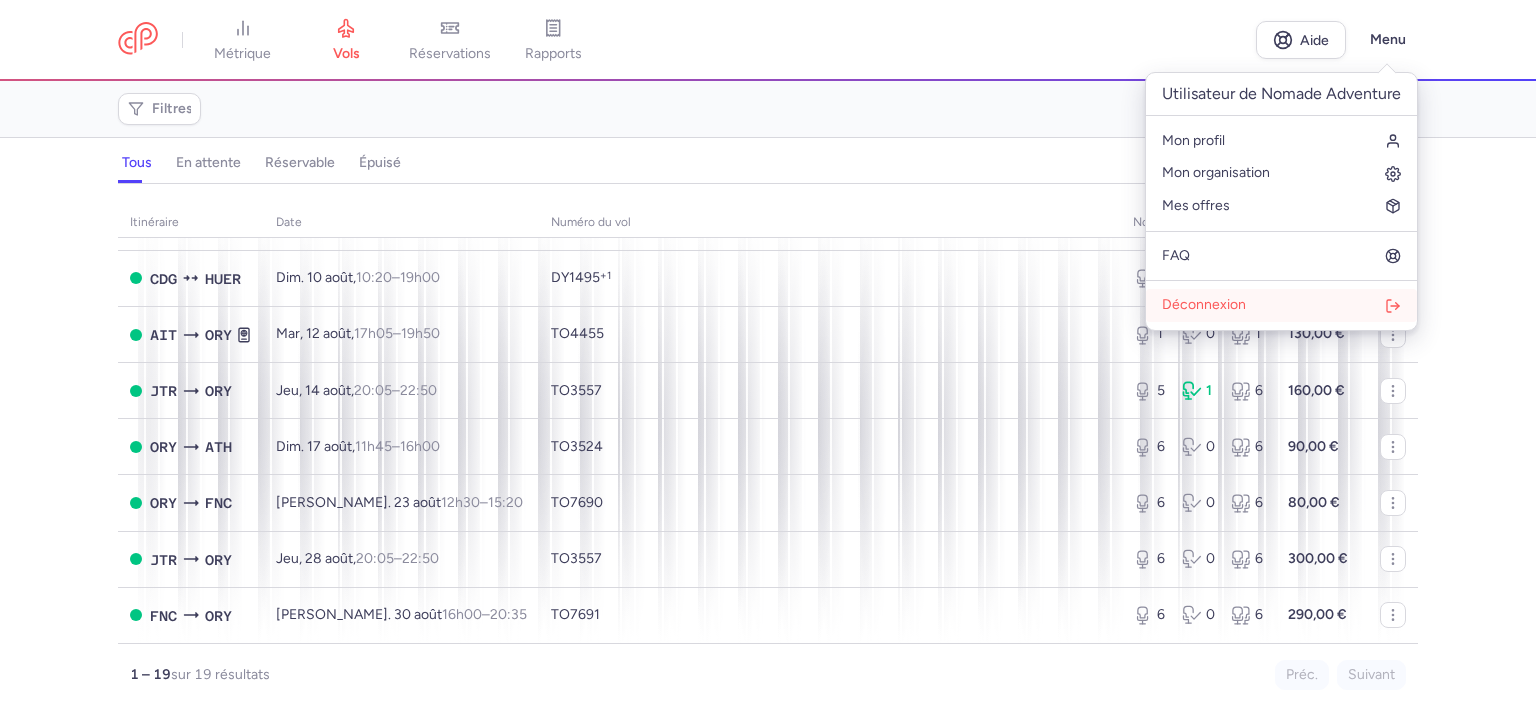 click on "Déconnexion" at bounding box center (1204, 304) 